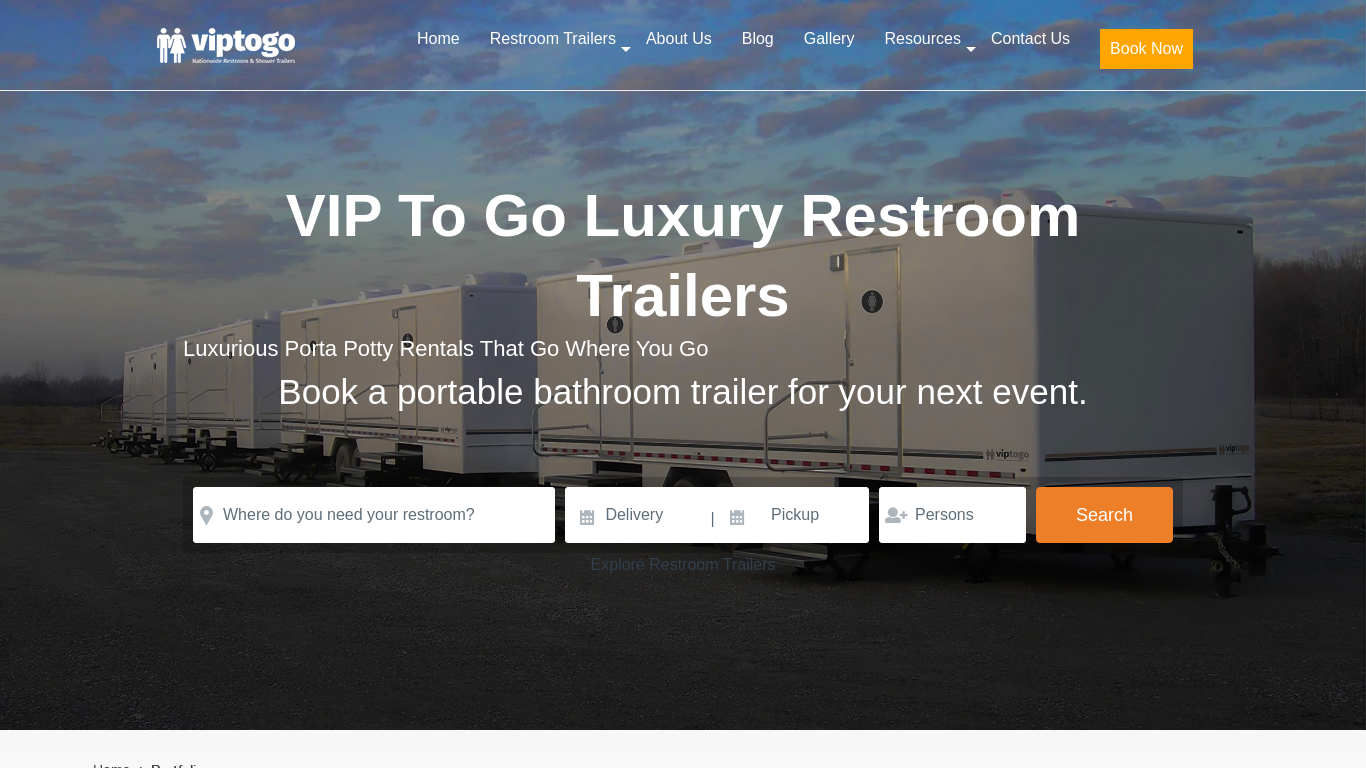 scroll, scrollTop: 0, scrollLeft: 0, axis: both 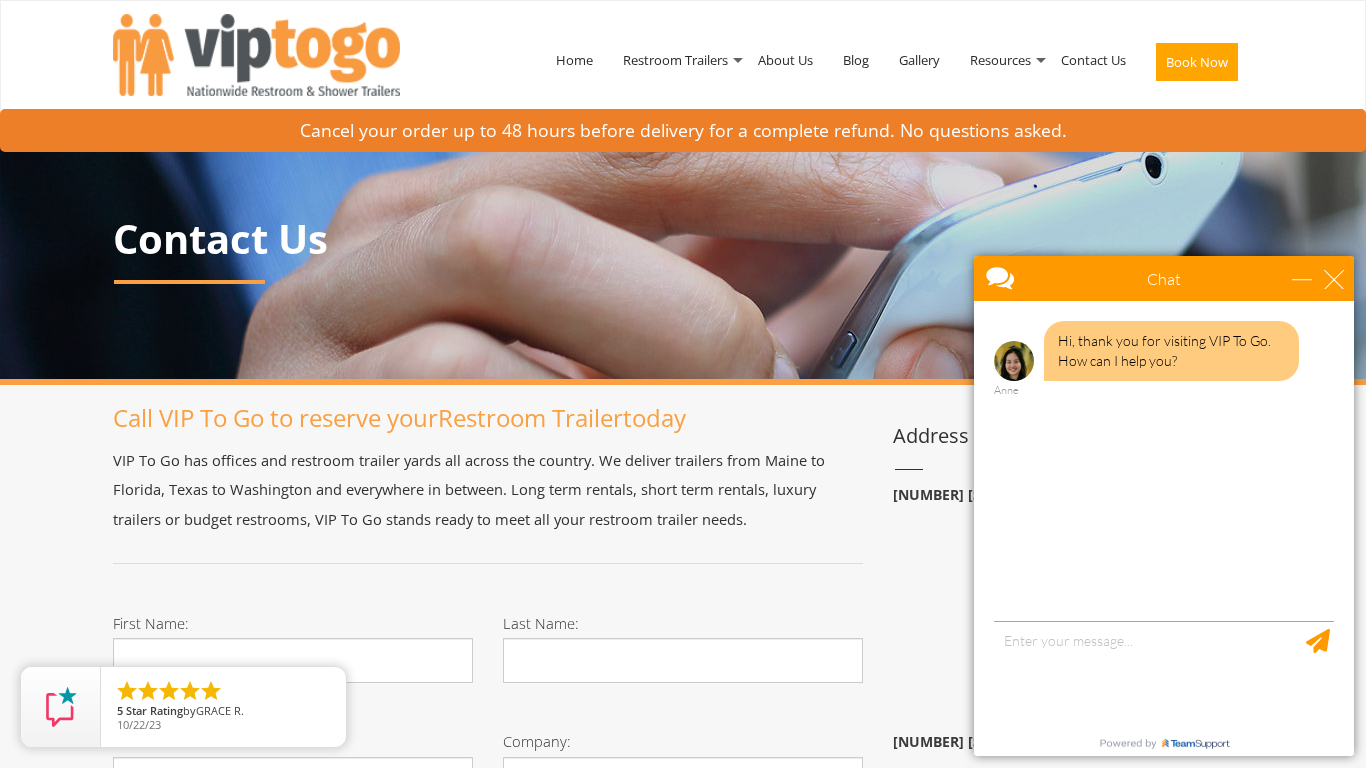 click on "Subject:" at bounding box center [488, 1236] 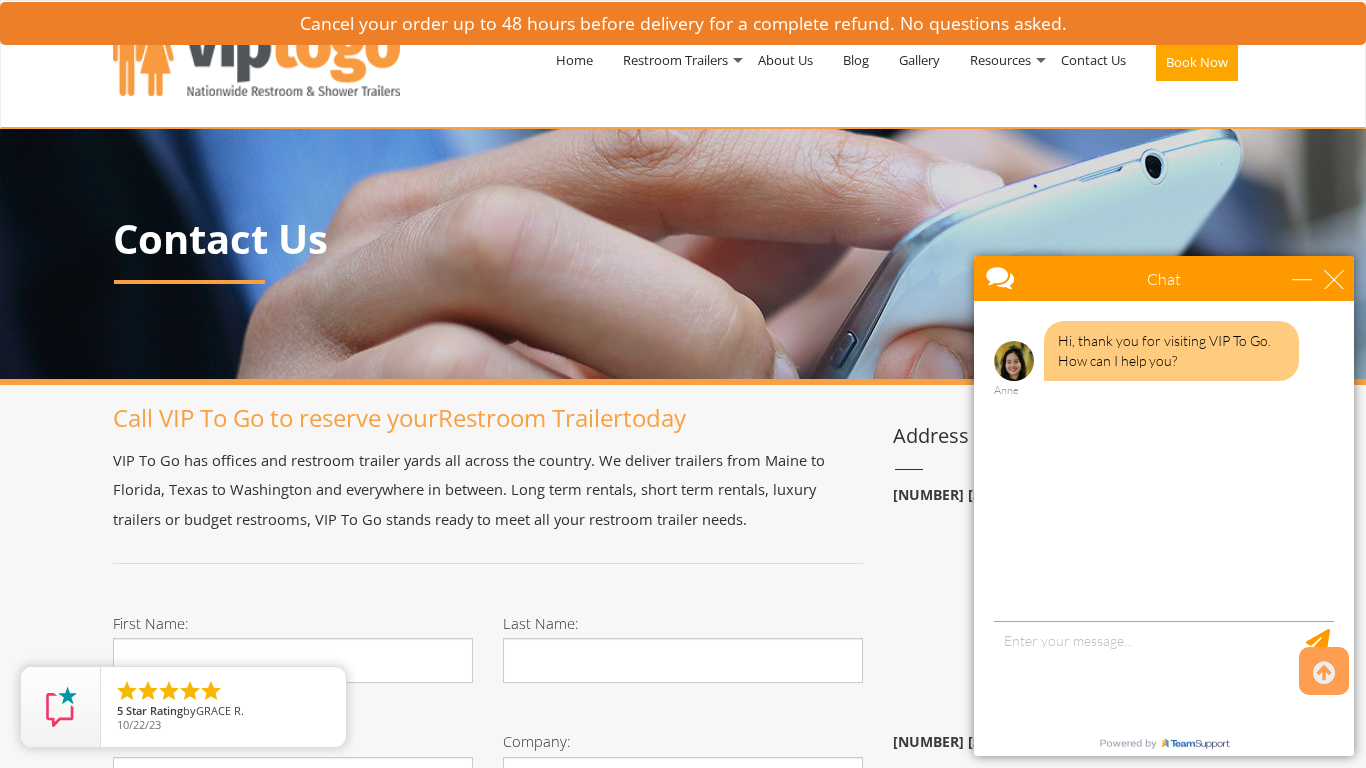 scroll, scrollTop: 853, scrollLeft: 0, axis: vertical 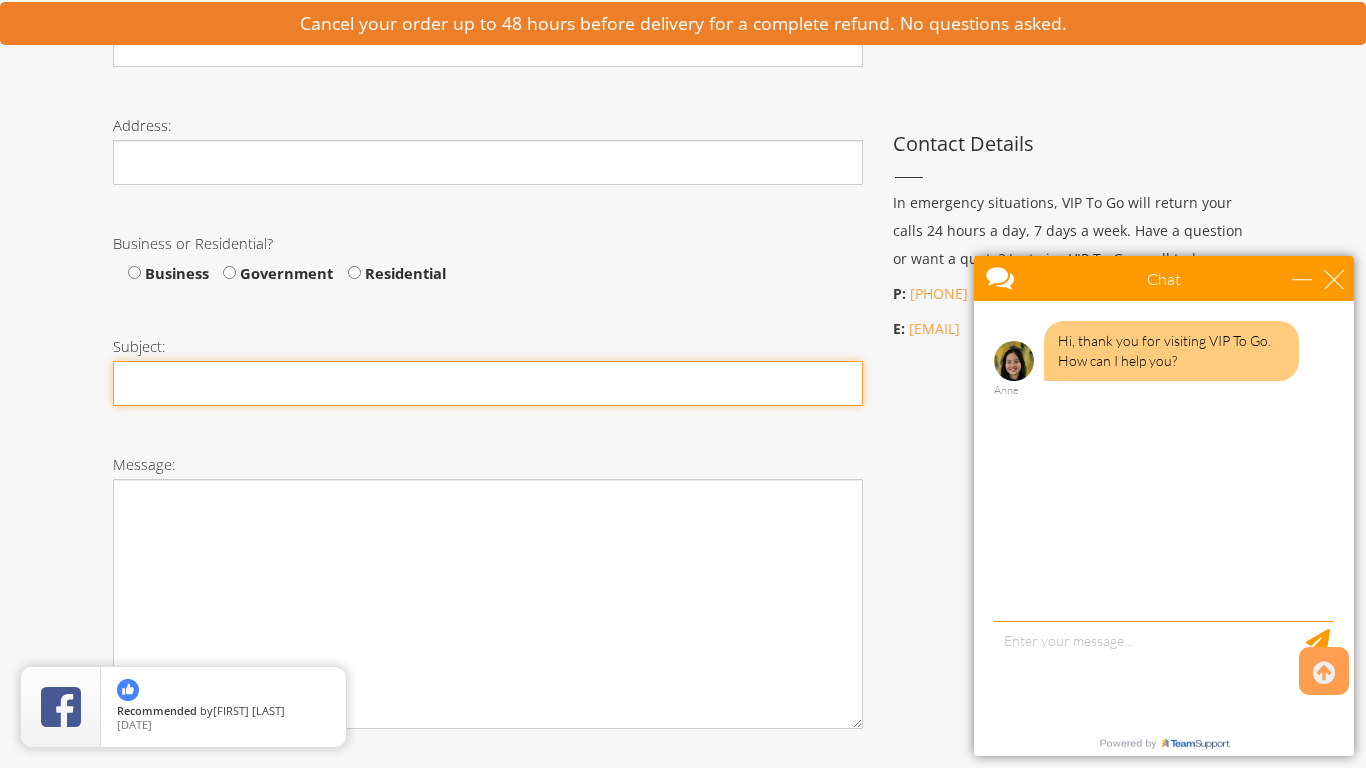 click on "Subject:" at bounding box center (488, 383) 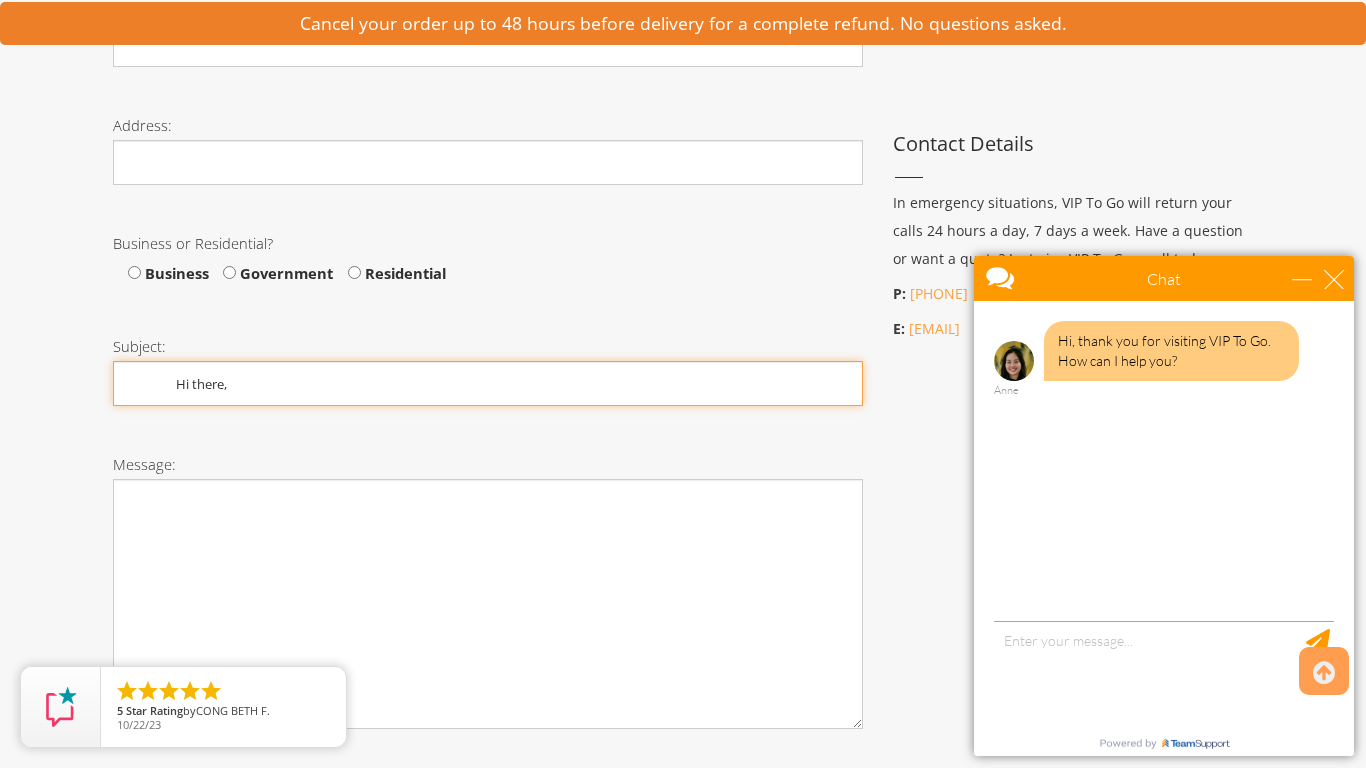 click on "Contact Us" at bounding box center (172, 795) 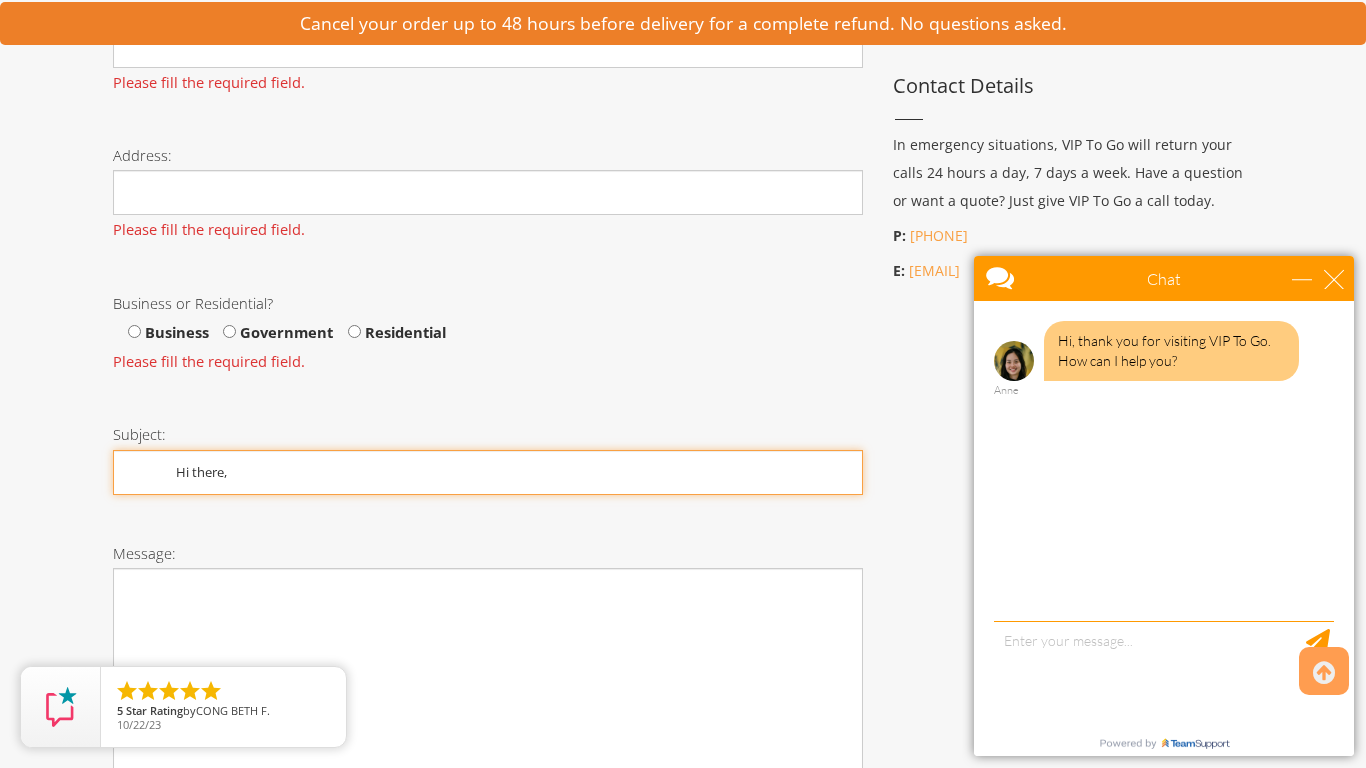 click on "Contact Us" at bounding box center [172, 884] 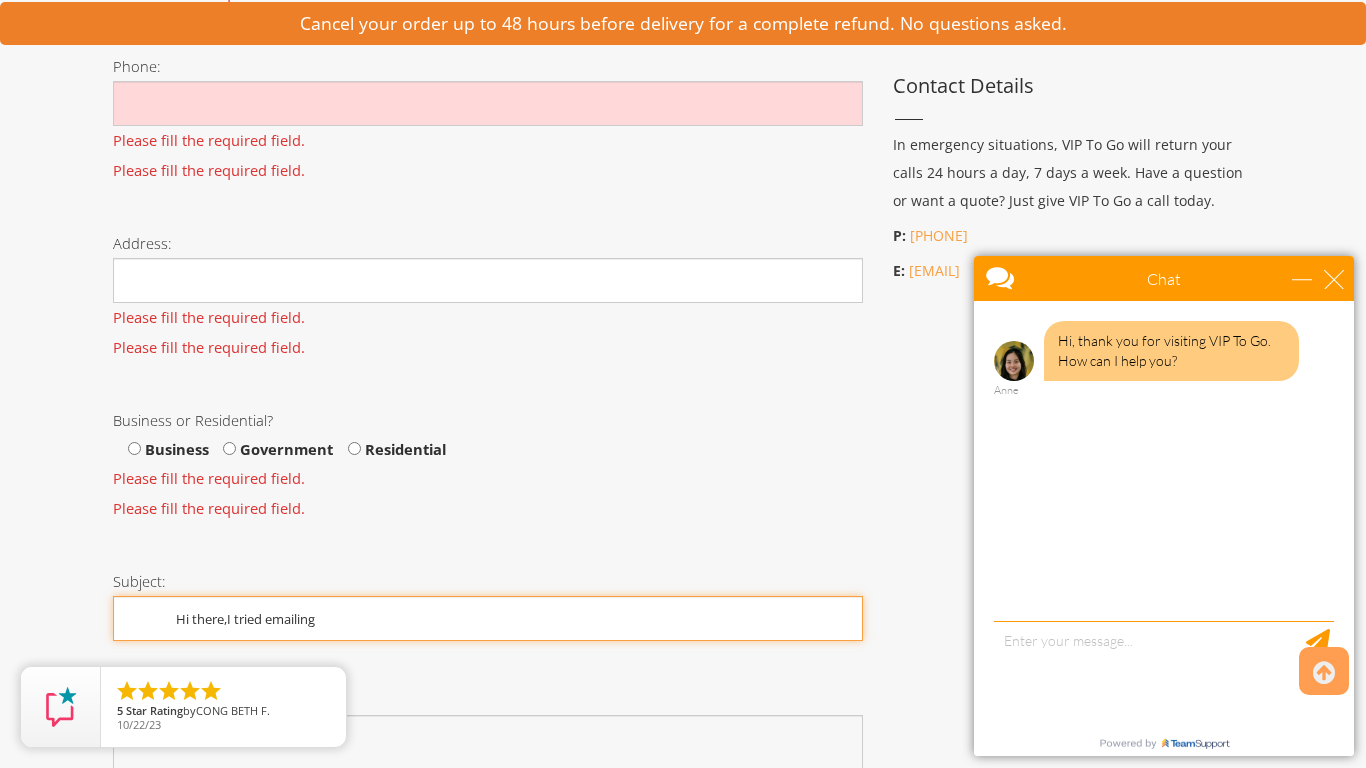 scroll, scrollTop: 970, scrollLeft: 0, axis: vertical 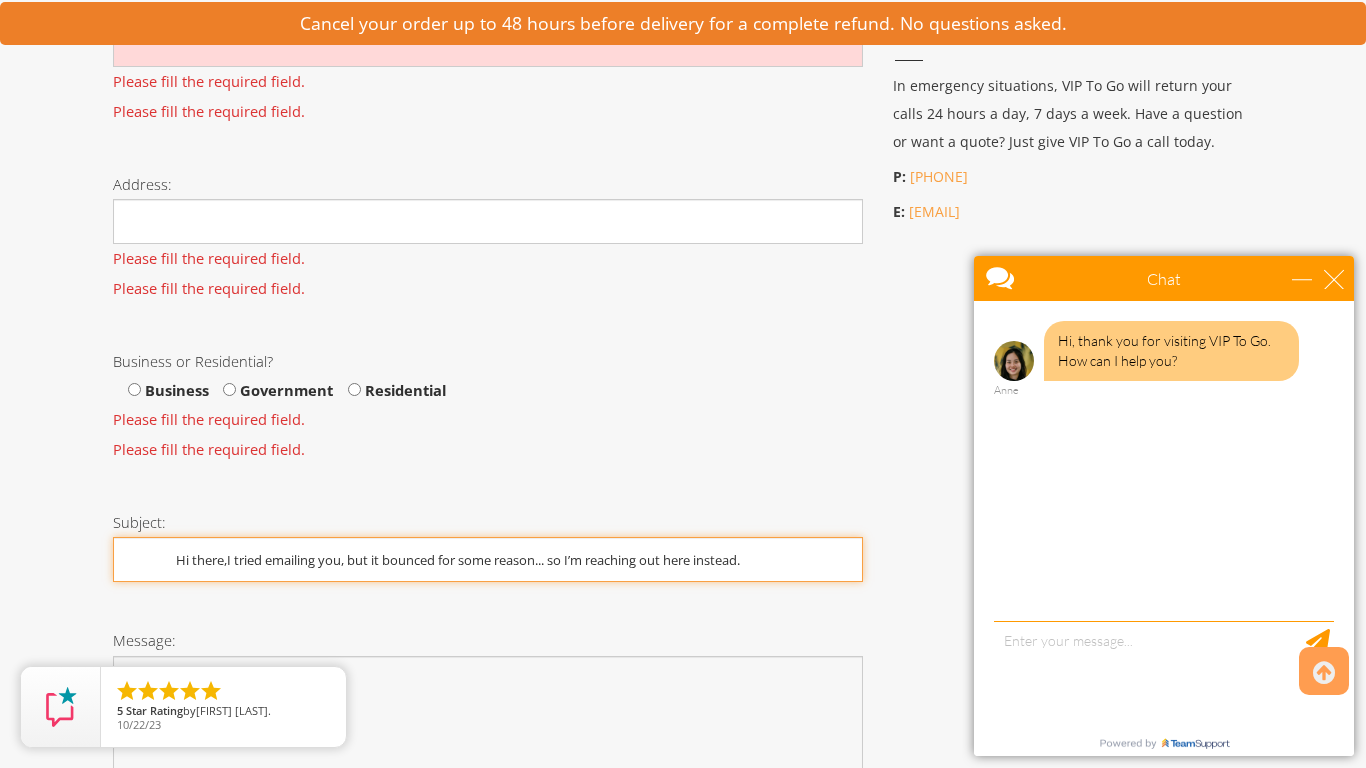 click on "Contact Us" at bounding box center (172, 1030) 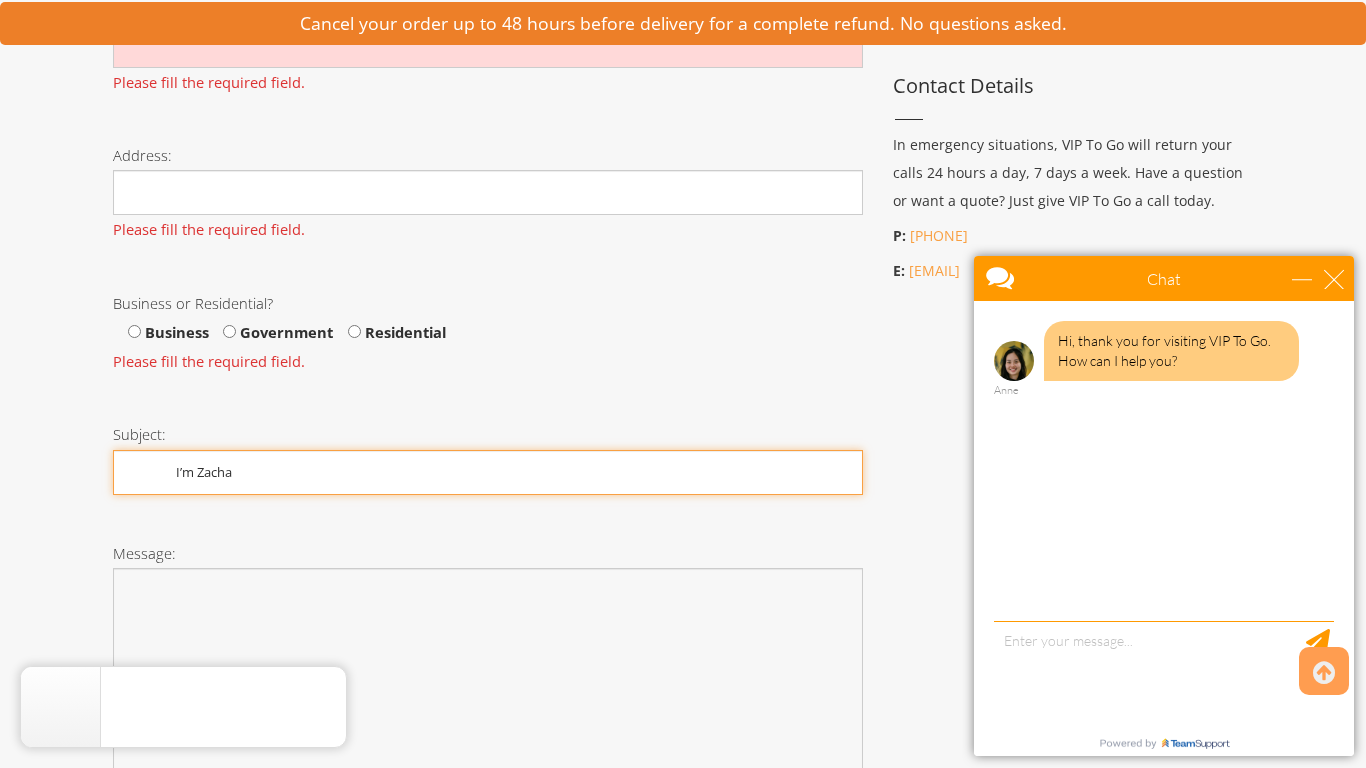 scroll, scrollTop: 970, scrollLeft: 0, axis: vertical 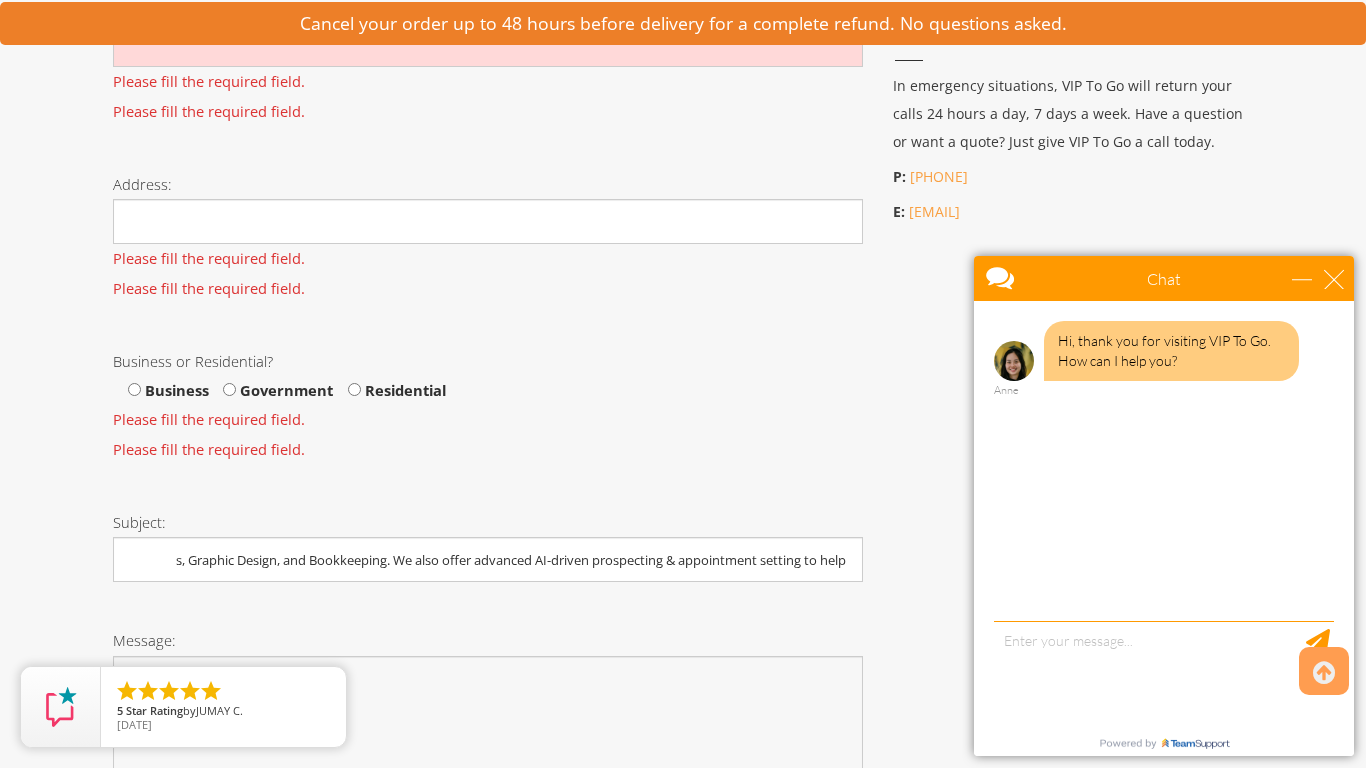 click on "Business or Residential?
Business Government Residential Please fill the required field. Please fill the required field." at bounding box center [488, 405] 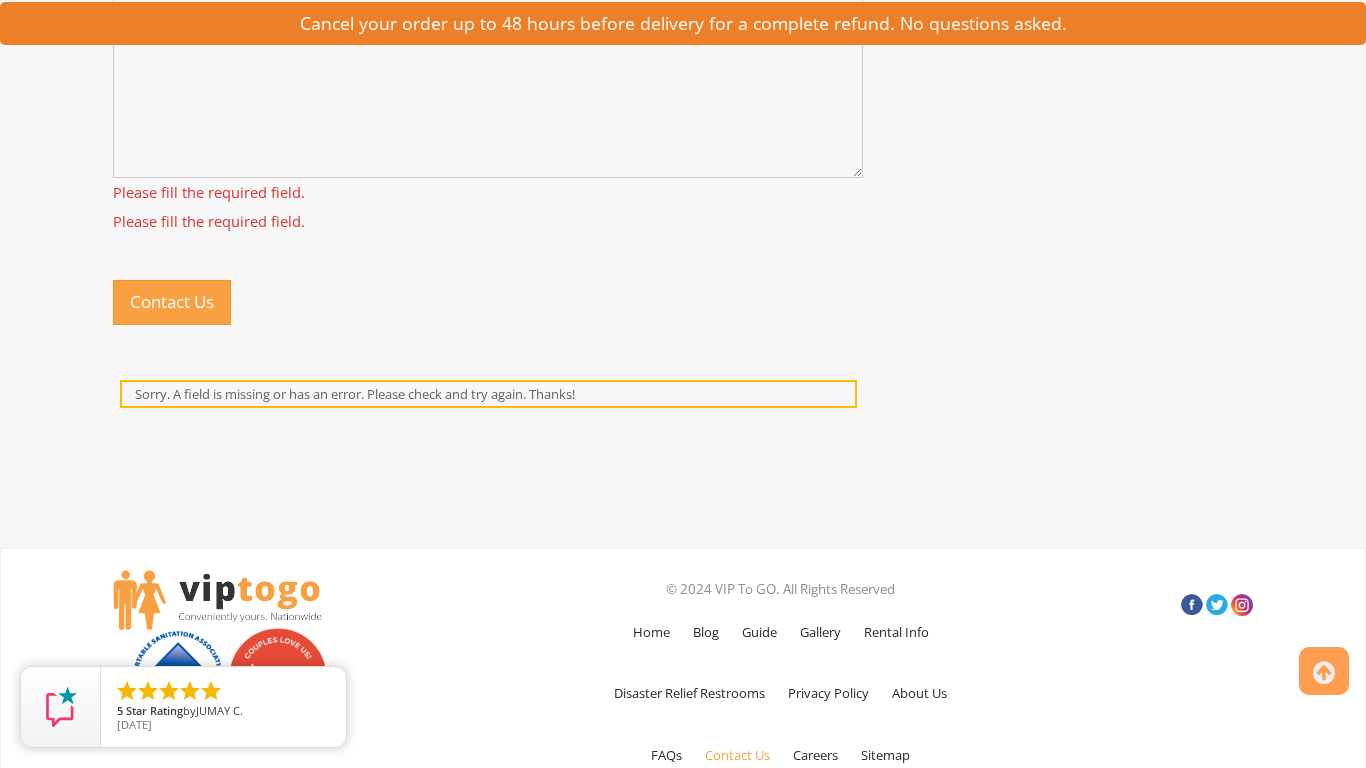 scroll, scrollTop: 1797, scrollLeft: 0, axis: vertical 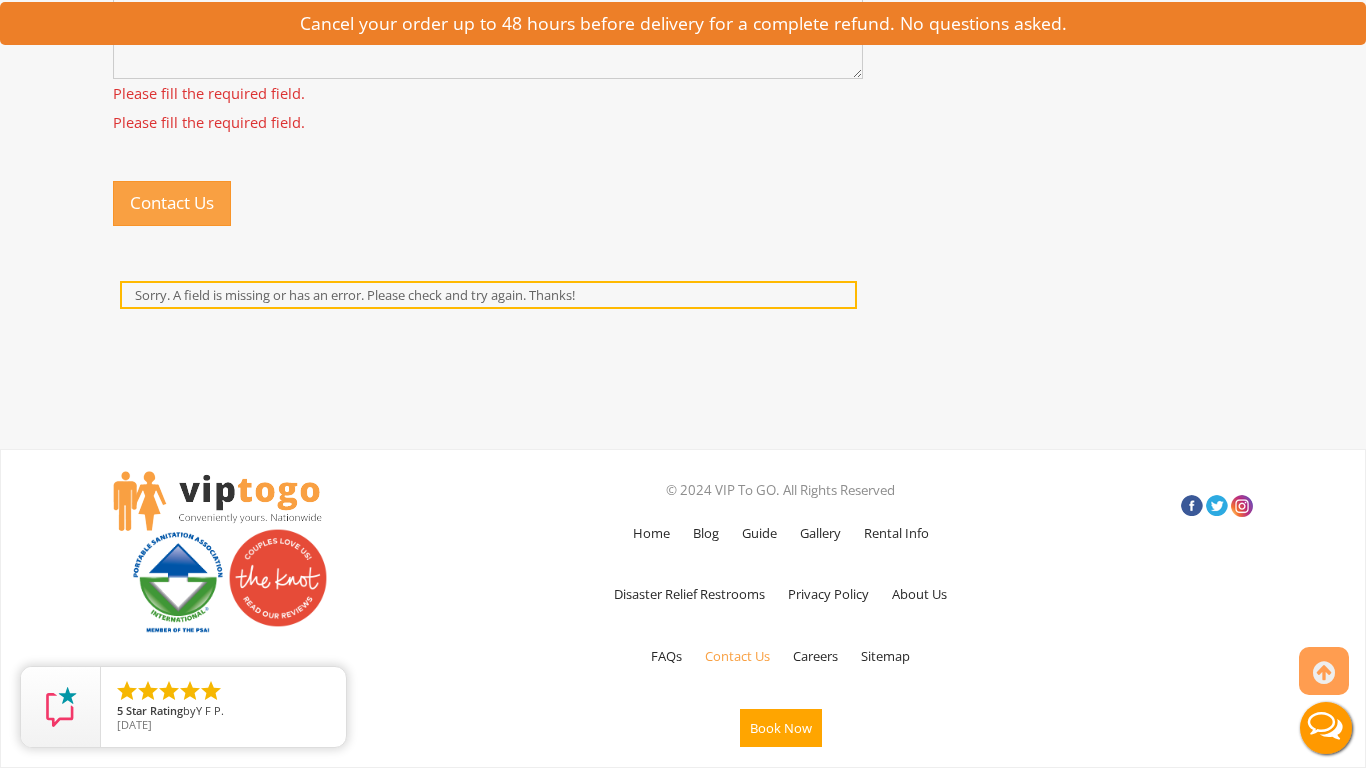 click on "I’m [FIRST] with [COMPANY]. We provide Virtual Assistants to help with Prospecting, Administration, CRM Management & Drip Campaigns, Graphic Design, and Bookkeeping. We also offer advanced AI-driven prospecting & appointment setting to help" at bounding box center (488, -268) 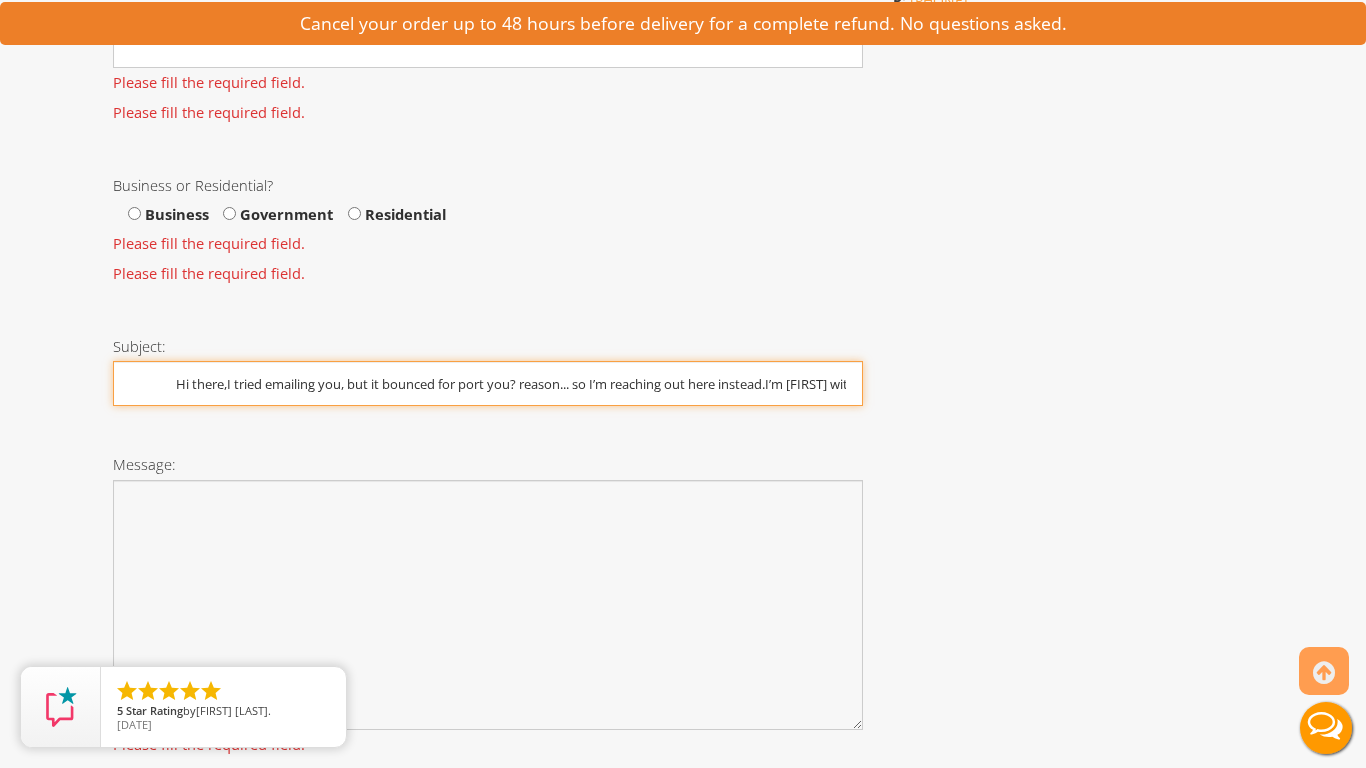 click on "Hi there,I tried emailing you, but it bounced for port you? reason... so I’m reaching out here instead.I’m [FIRST] with Trusted Support Team. We provide Virtual Assistants to help with Prospecting, Administration, CRM Management & Drip Campaigns, Graphic Design, and Bookkeeping. We also offer advanced AI-driven prospecting & appointment setting to help" at bounding box center [488, 383] 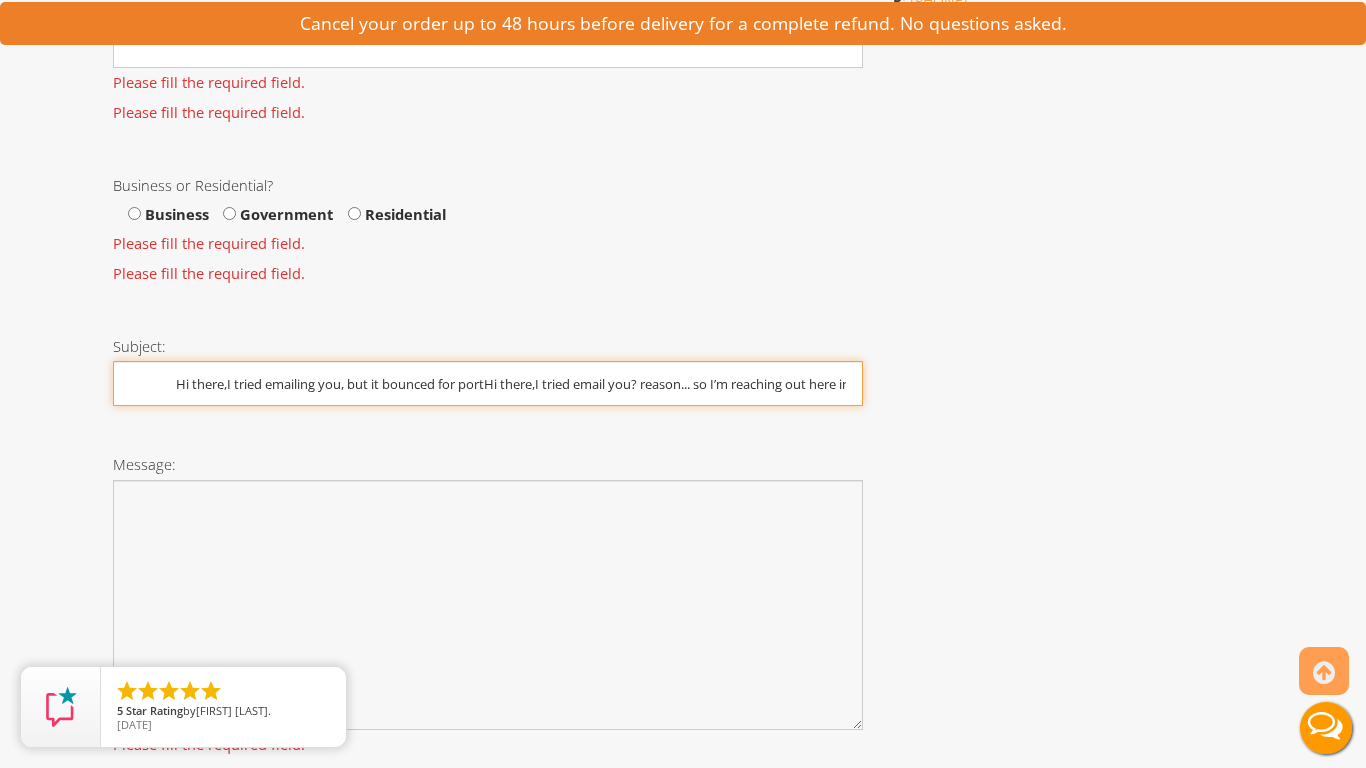 click on "Contact Us" at bounding box center (172, 854) 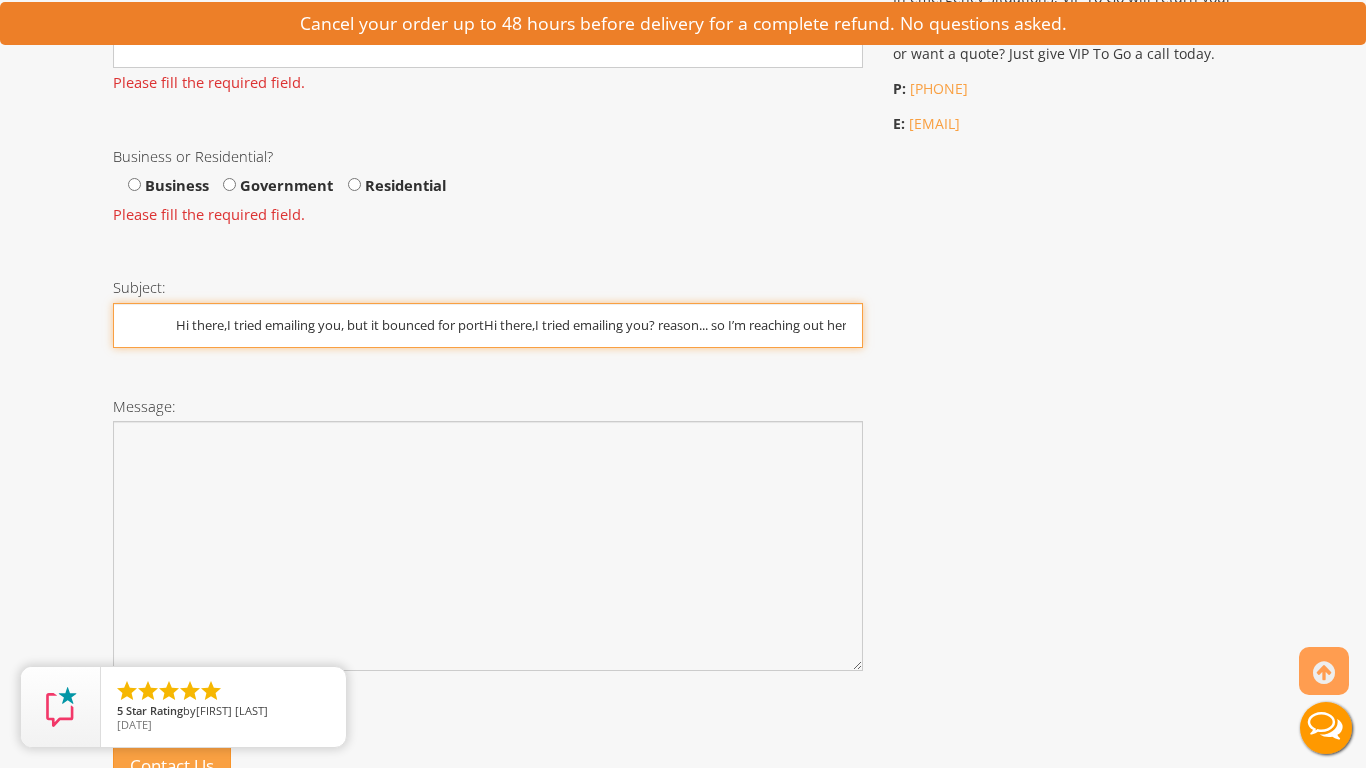 scroll, scrollTop: 1146, scrollLeft: 0, axis: vertical 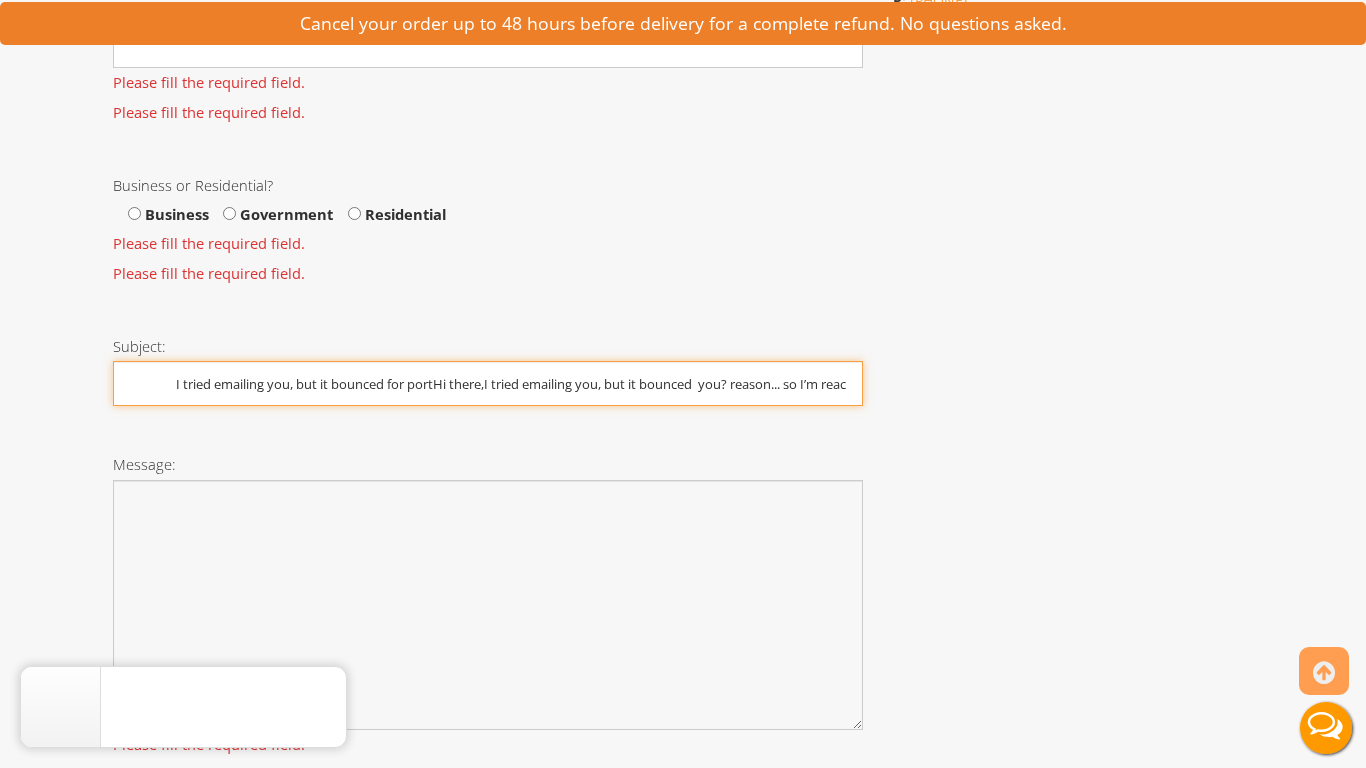 click on "Contact Us" at bounding box center (172, 854) 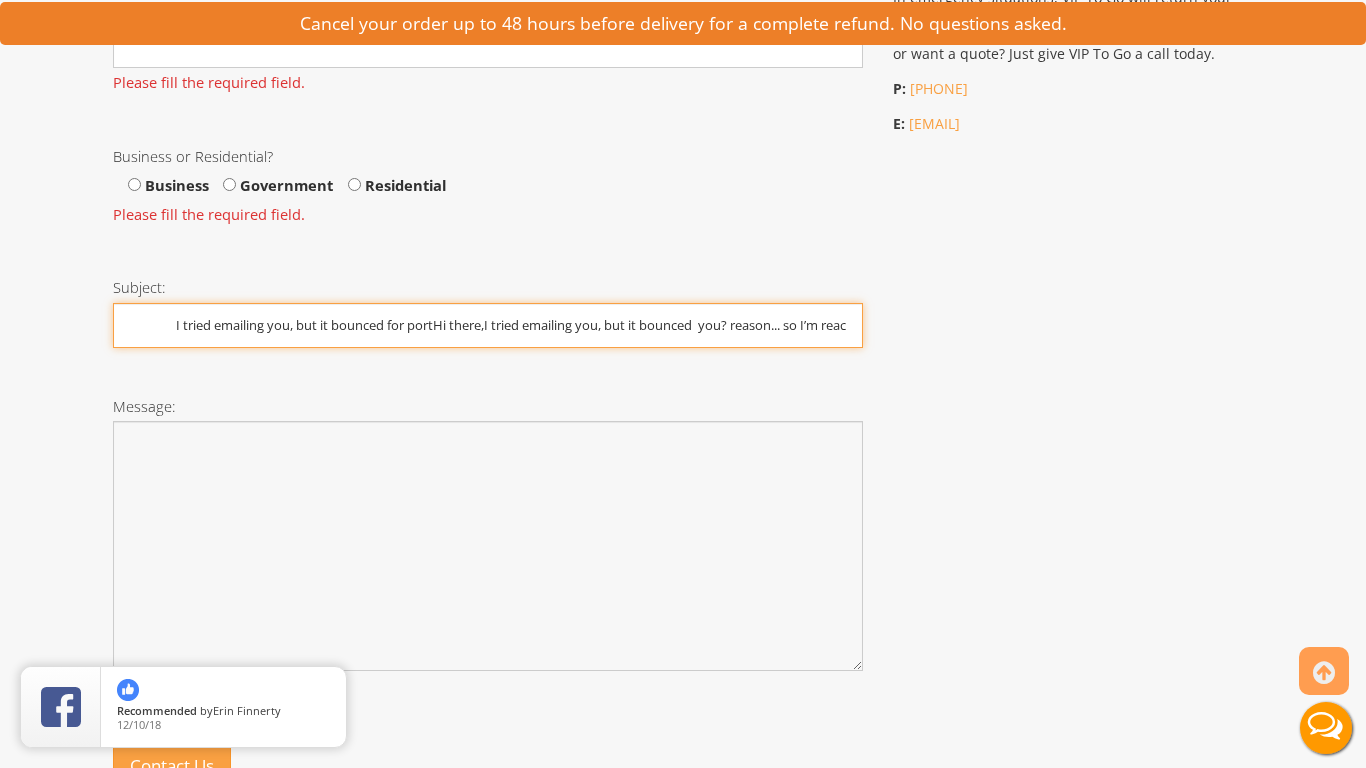 scroll, scrollTop: 1146, scrollLeft: 0, axis: vertical 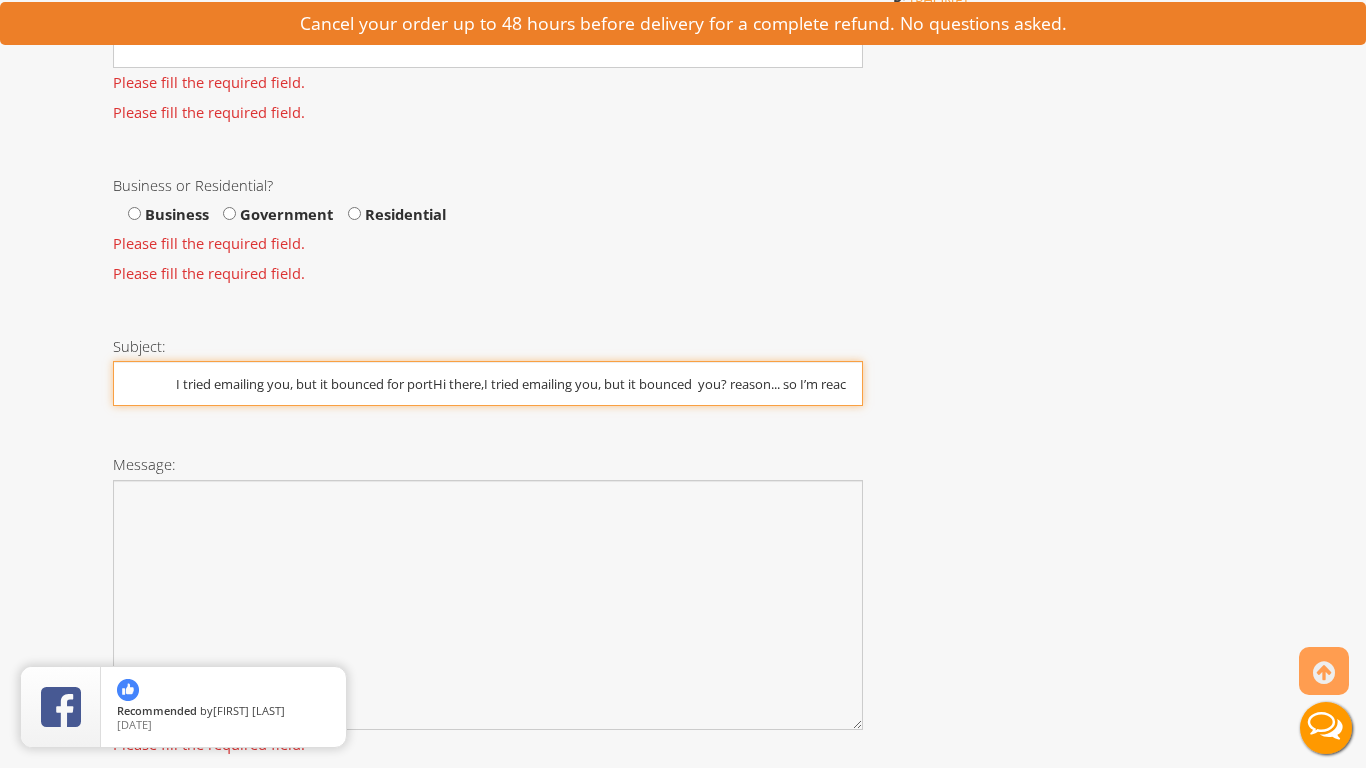 click on "I tried emailing you, but it bounced for portHi there,I tried emailing you, but it bounced  you? reason... so I’m reaching out here instead.I’m [FIRST] with [COMPANY]. We provide Virtual Assistants to help with Prospecting, Administration, CRM Management & Drip Campaigns, Graphic Design, and Bookkeeping. We also offer advanced AI-driven prospecting & appointment setting to help" at bounding box center (488, 383) 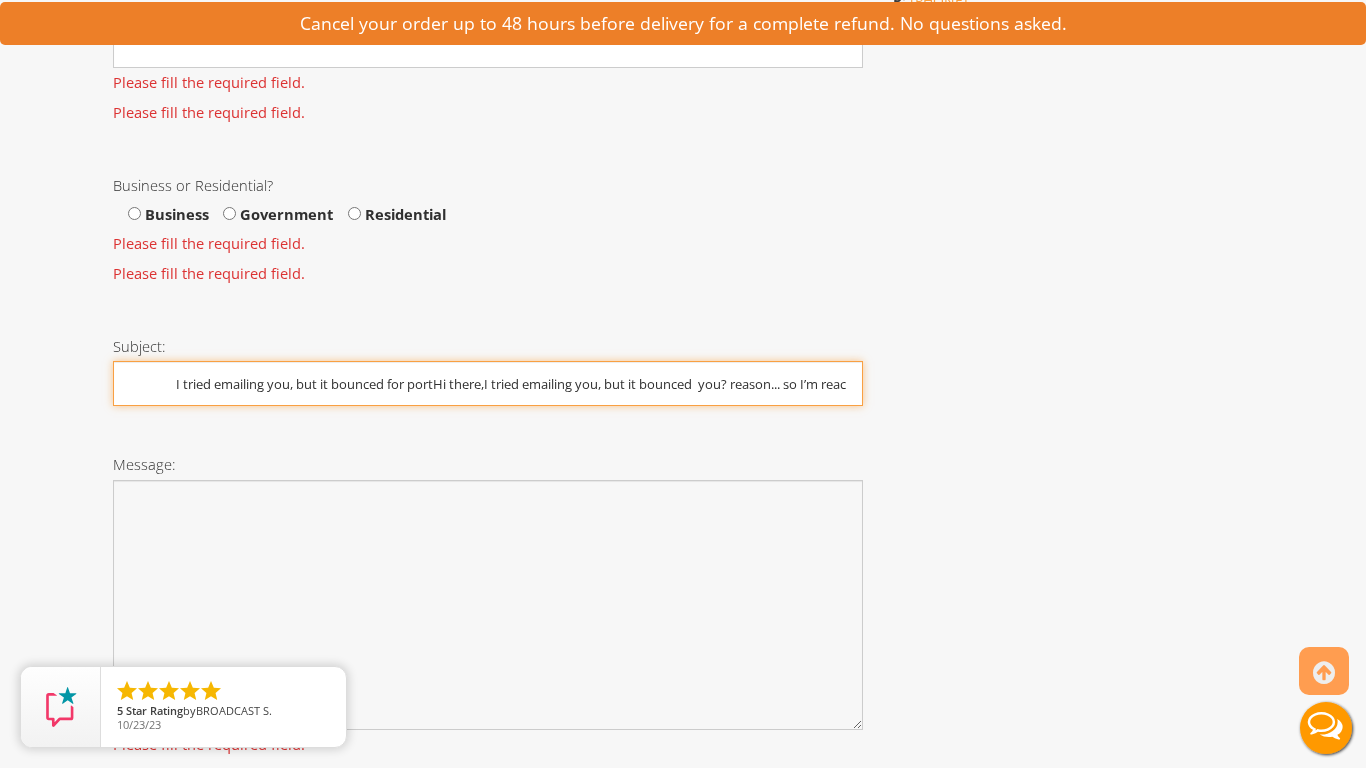 click on "I tried emailing you, but it bounced for portHi there,I tried emailing you, but it bounced  you? reason... so I’m reaching out here instead.I’m [FIRST] with [COMPANY]. We provide Virtual Assistants to help with Prospecting, Administration, CRM Management & Drip Campaigns, Graphic Design, and Bookkeeping. We also offer advanced AI-driven prospecting & appointment setting to help" at bounding box center [488, 383] 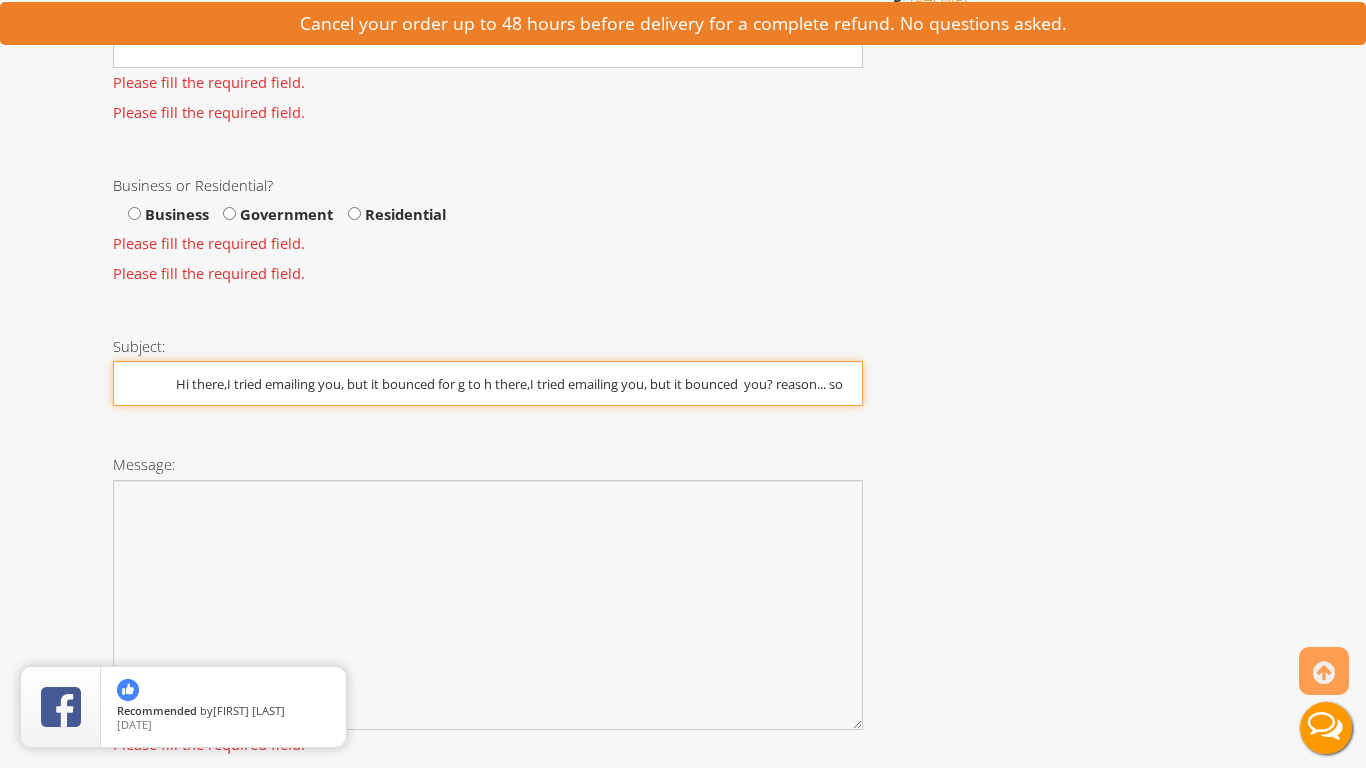 click on "Hi there,I tried emailing you, but it bounced for g to h there,I tried emailing you, but it bounced  you? reason... so I’m reaching out here instead.I’m [FIRST] with Trusted Support Team. We provide Virtual Assistants to help with Prospecting, Administration, CRM Management & Drip Campaigns, Graphic Design, and Bookkeeping. We also offer advanced AI-driven prospecting & appointment setting to help" at bounding box center [488, 383] 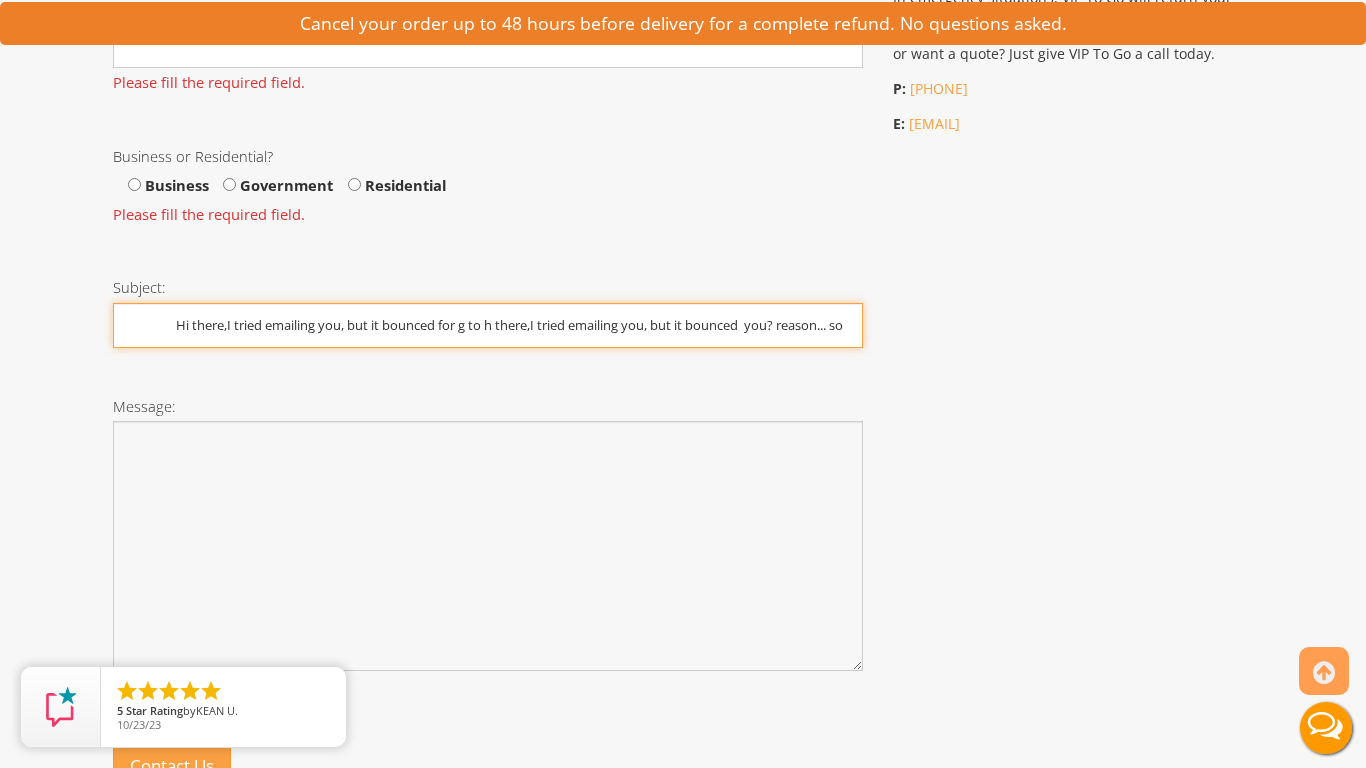 scroll, scrollTop: 1146, scrollLeft: 0, axis: vertical 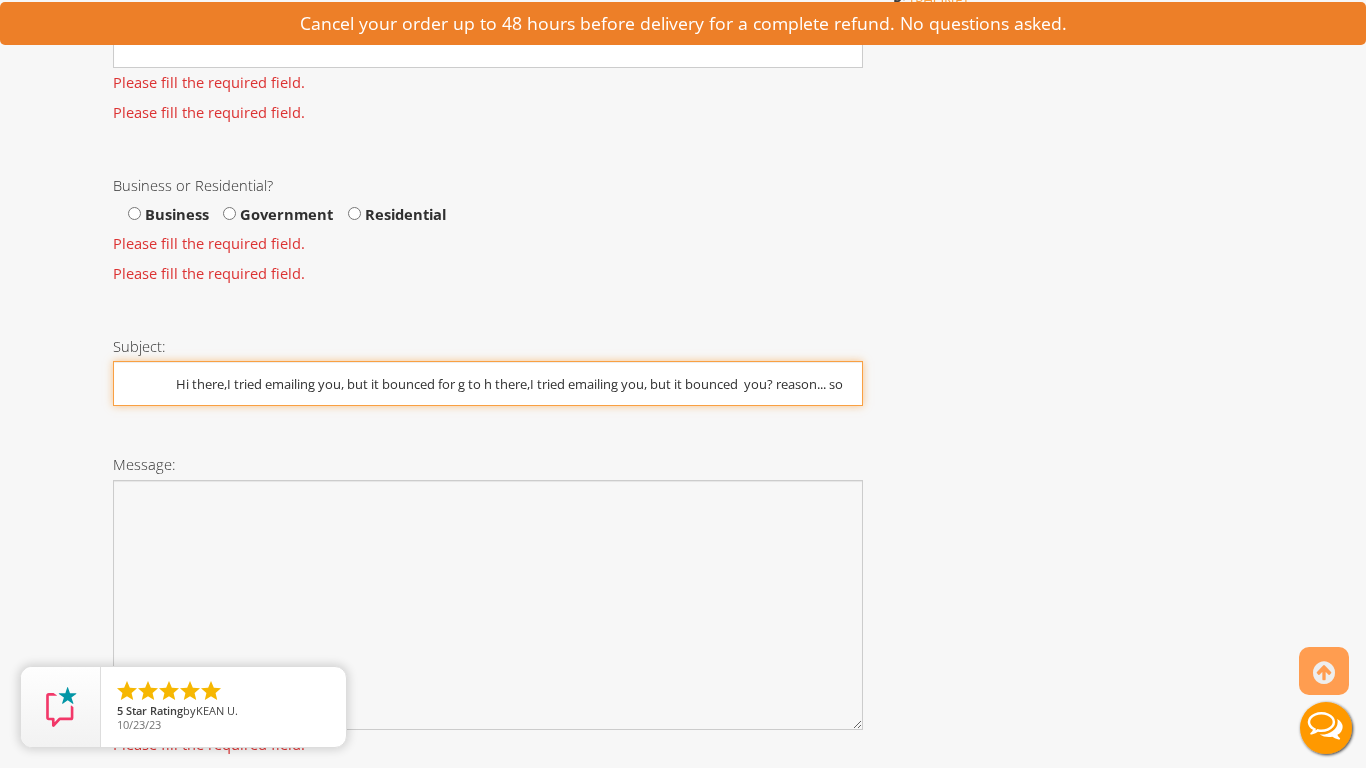 click on "Contact Us" at bounding box center [172, 854] 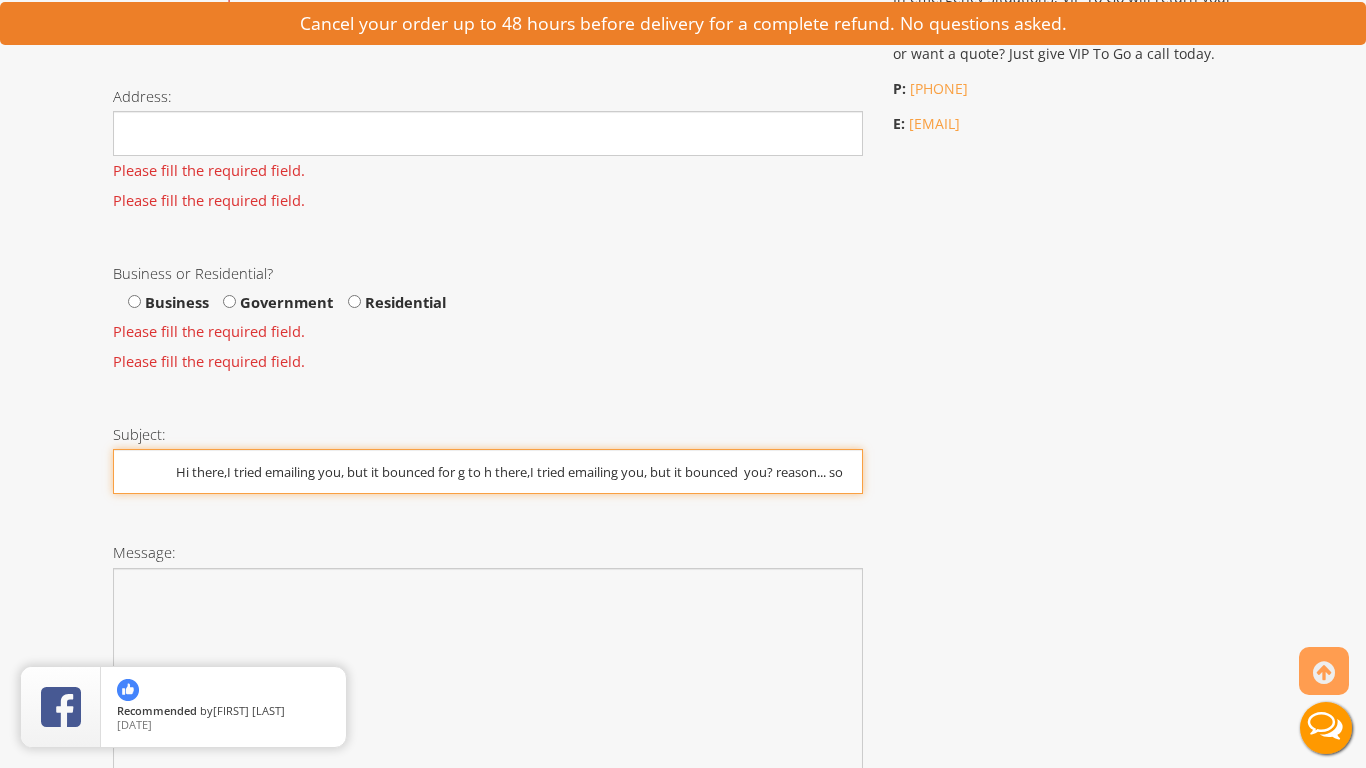 scroll, scrollTop: 1146, scrollLeft: 0, axis: vertical 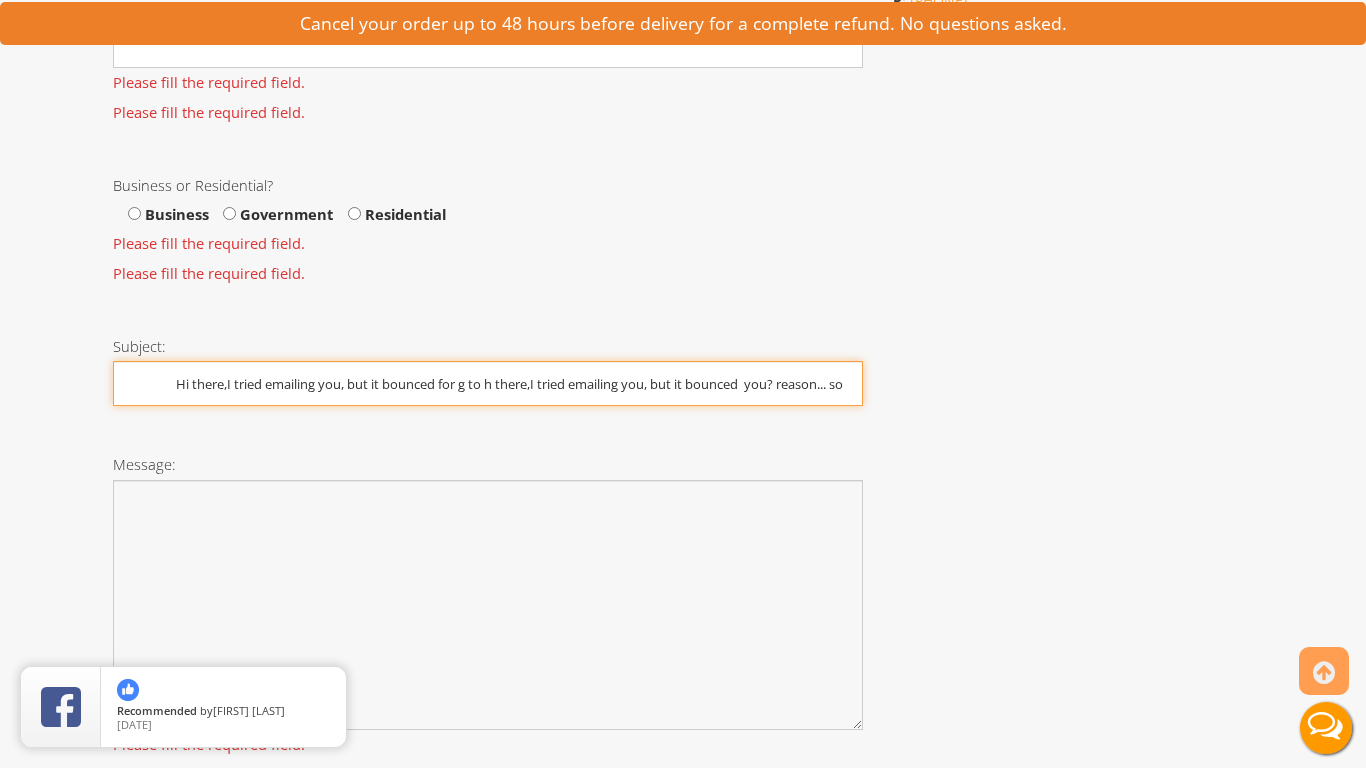 click on "Contact Us" at bounding box center (172, 854) 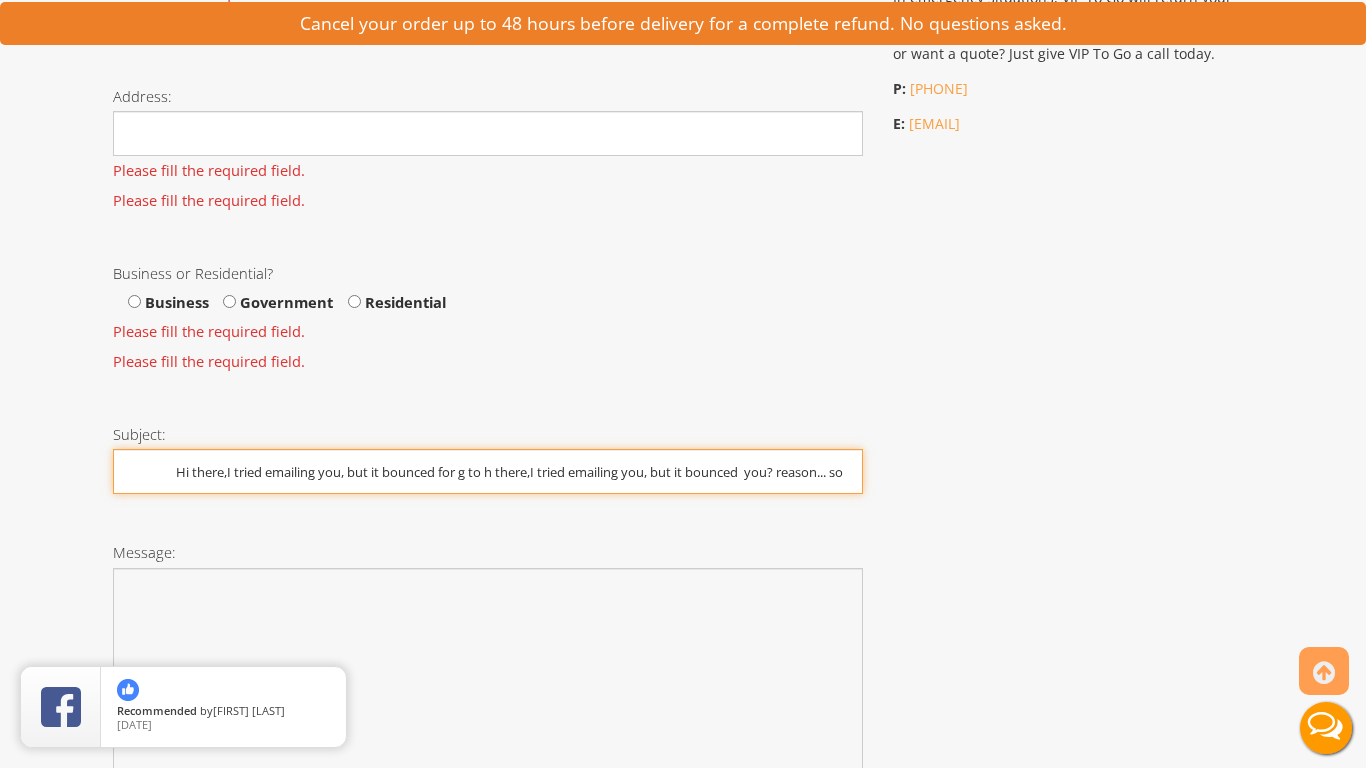 scroll, scrollTop: 1146, scrollLeft: 0, axis: vertical 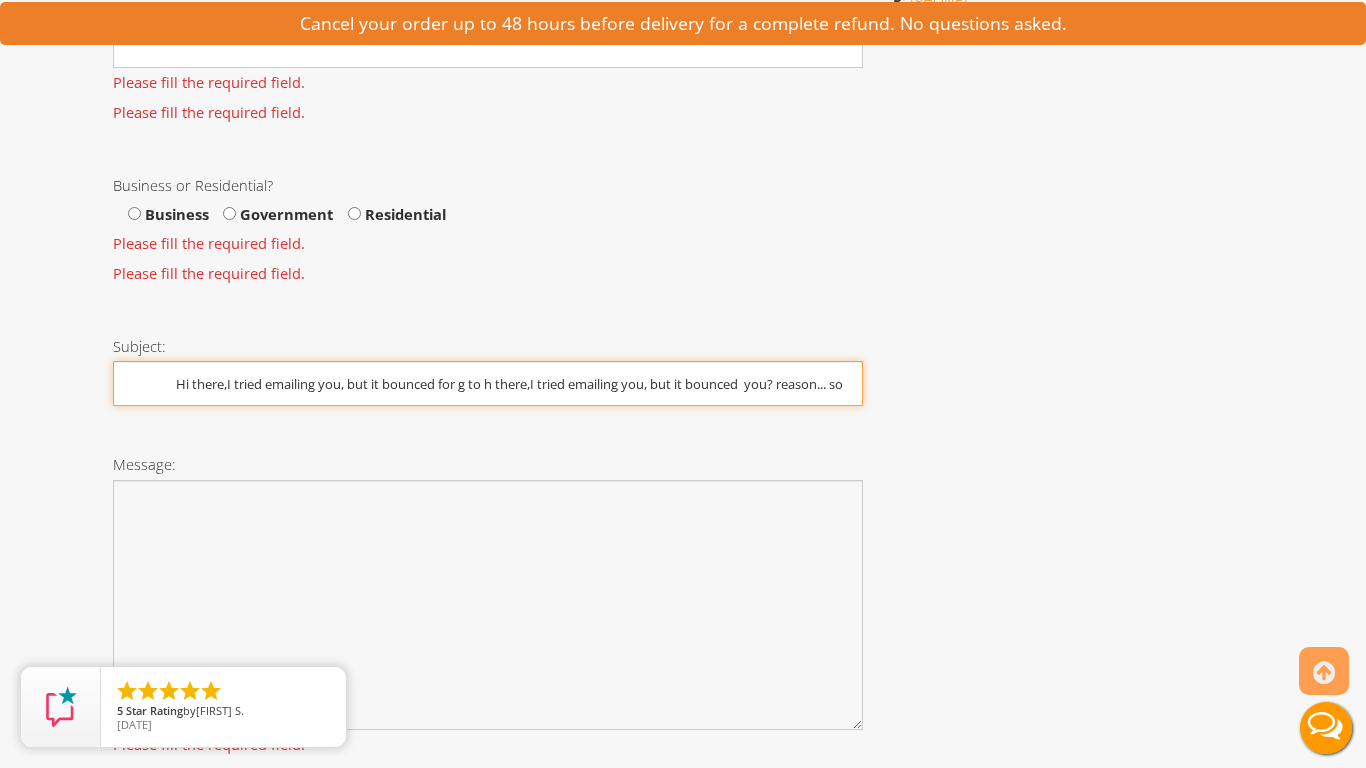 click on "Hi there,I tried emailing you, but it bounced for g to h there,I tried emailing you, but it bounced  you? reason... so I’m reaching out here instead.I’m [FIRST] with Trusted Support Team. We provide Virtual Assistants to help with Prospecting, Administration, CRM Management & Drip Campaigns, Graphic Design, and Bookkeeping. We also offer advanced AI-driven prospecting & appointment setting to help" at bounding box center [488, 383] 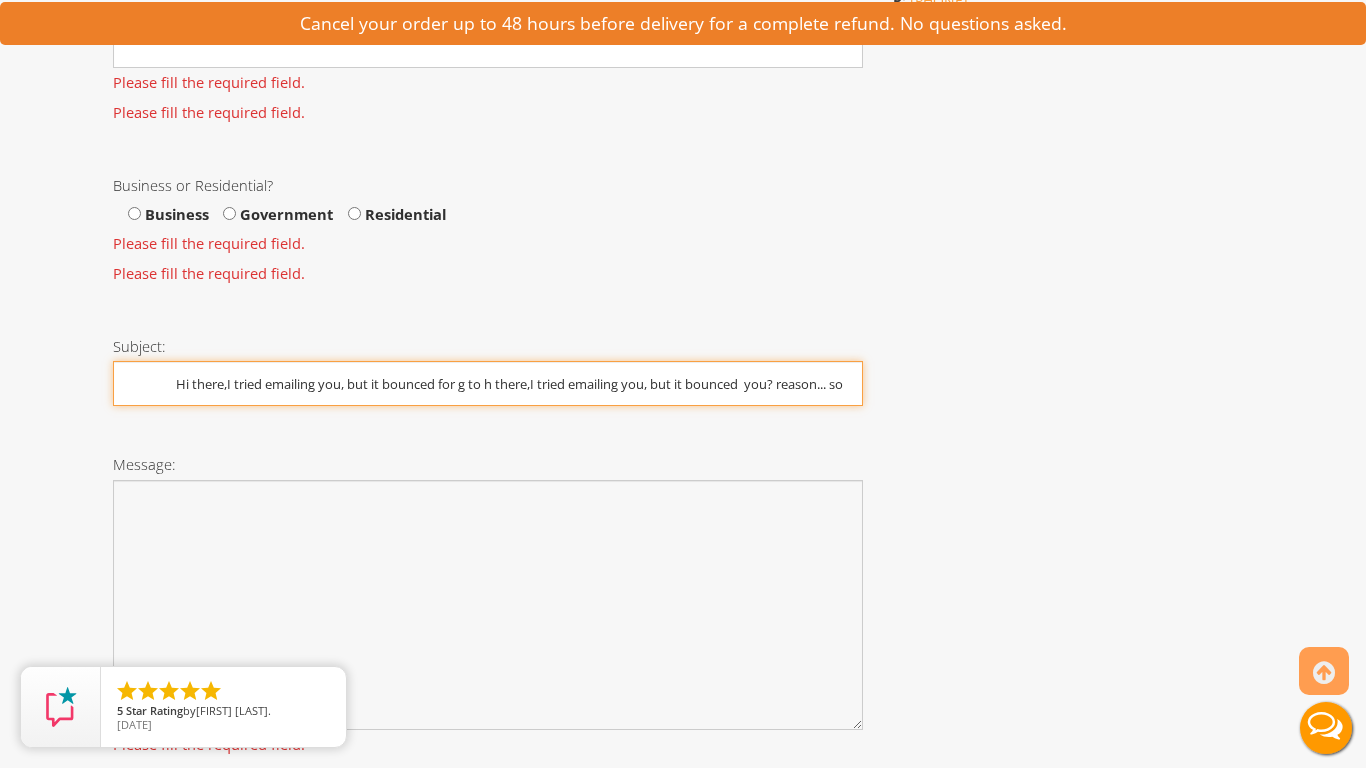 click on "Hi there,I tried emailing you, but it bounced for g to h there,I tried emailing you, but it bounced  you? reason... so I’m reaching out here instead.I’m [FIRST] with Trusted Support Team. We provide Virtual Assistants to help with Prospecting, Administration, CRM Management & Drip Campaigns, Graphic Design, and Bookkeeping. We also offer advanced AI-driven prospecting & appointment setting to help" at bounding box center [488, 383] 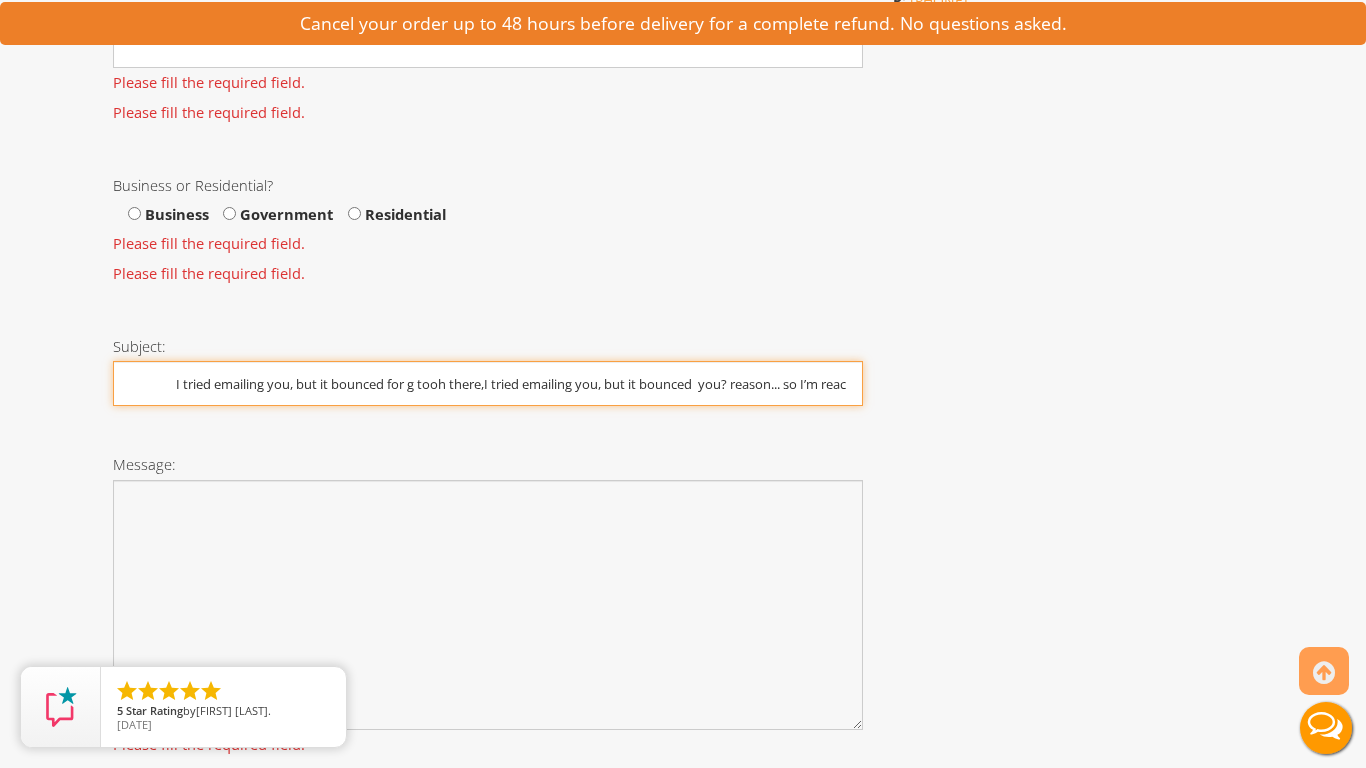 click on "I tried emailing you, but it bounced for g tooh there,I tried emailing you, but it bounced  you? reason... so I’m reaching out here instead.I’m [FIRST] with [COMPANY]. We provide Virtual Assistants to help with Prospecting, Administration, CRM Management & Drip Campaigns, Graphic Design, and Bookkeeping. We also offer advanced AI-driven prospecting & appointment setting to help" at bounding box center (488, 383) 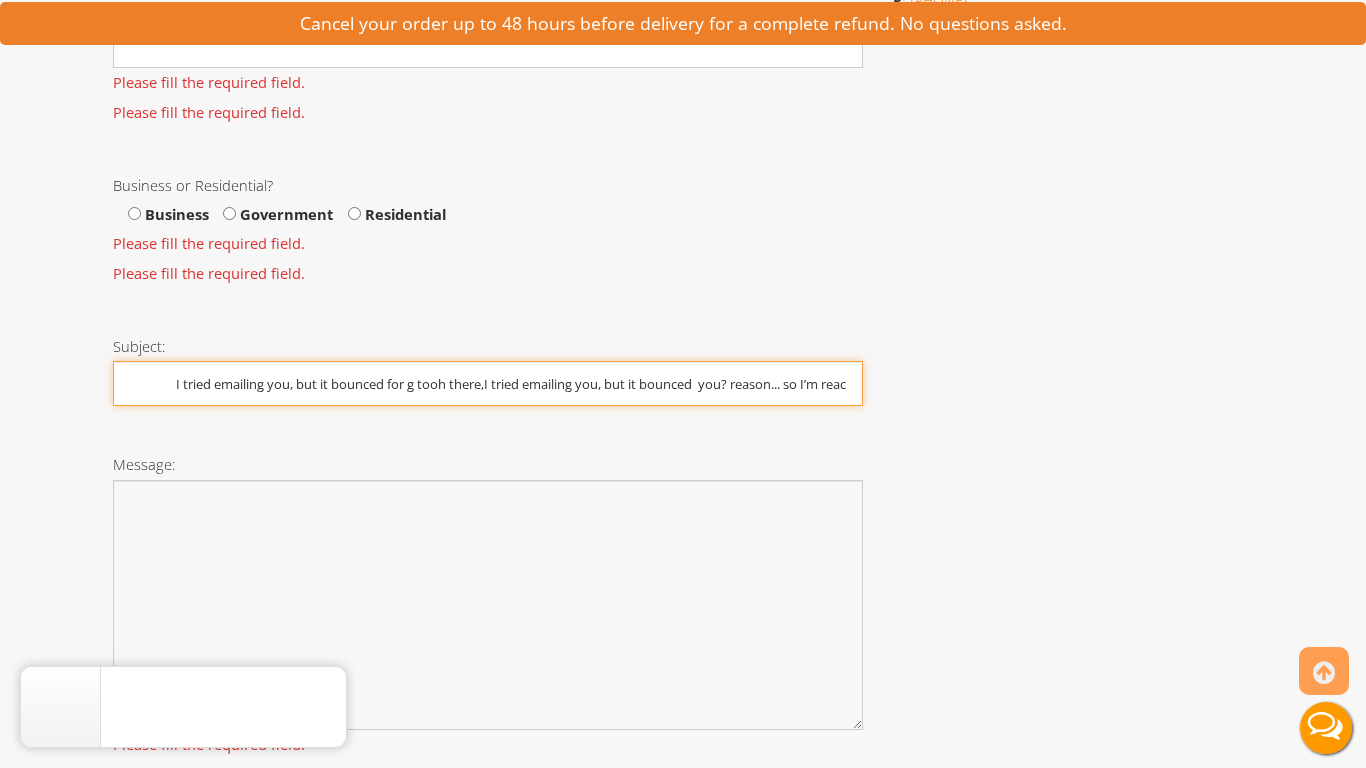 type on "I tried emailing you, but it bounced for g tooh there,I tried emailing you, but it bounced  you? reason... so I’m reaching out here instead.I’m [FIRST] with [COMPANY]. We provide Virtual Assistants to help with Prospecting, Administration, CRM Management & Drip Campaigns, Graphic Design, and Bookkeeping. We also offer advanced AI-driven prospecting & appointment setting to help" 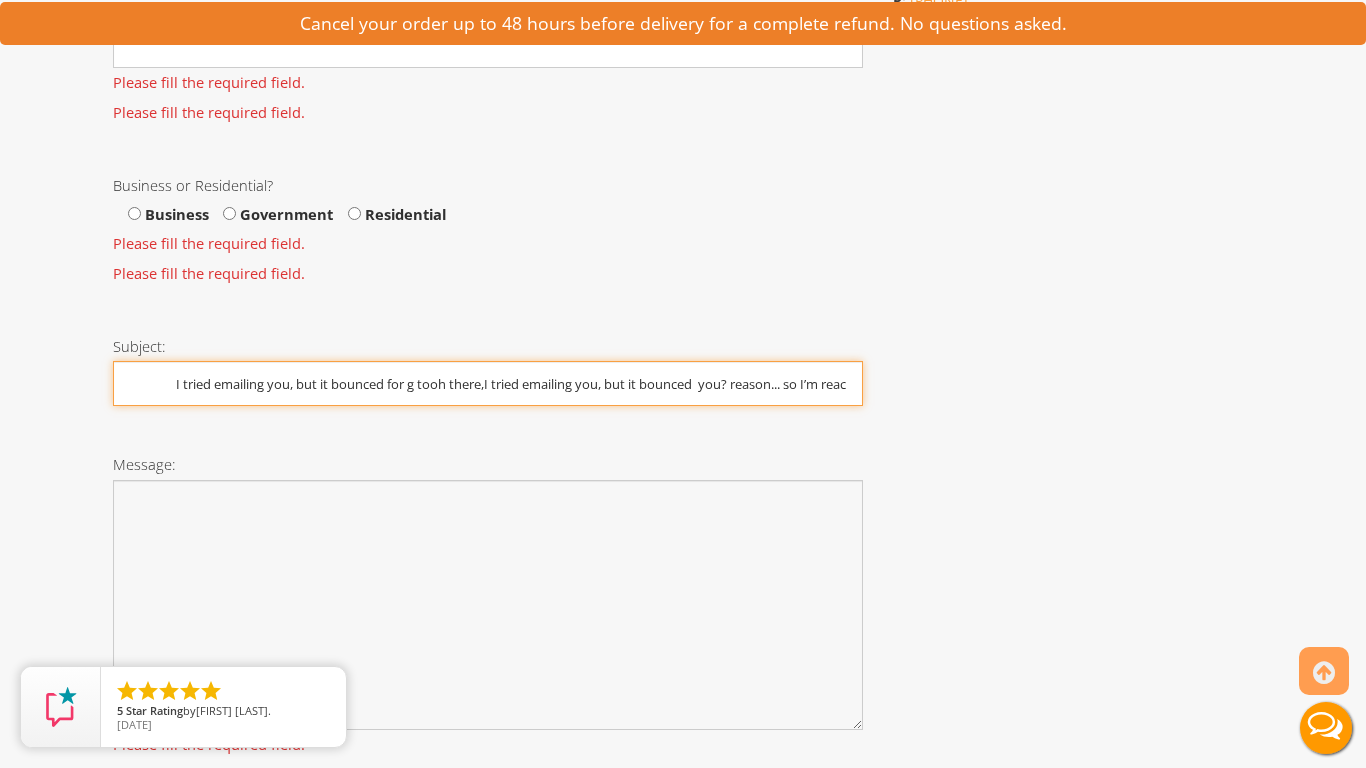 click on "Contact Us" at bounding box center [172, 854] 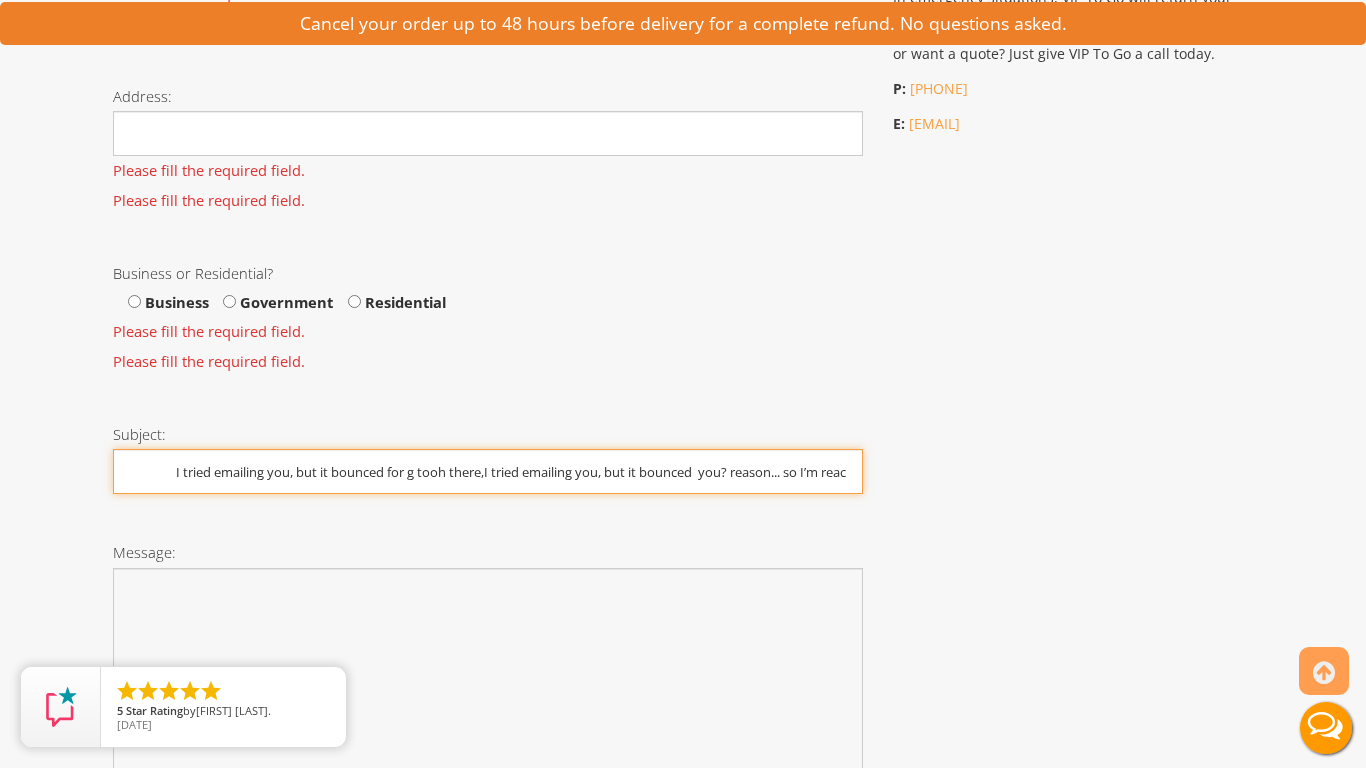 scroll, scrollTop: 1146, scrollLeft: 0, axis: vertical 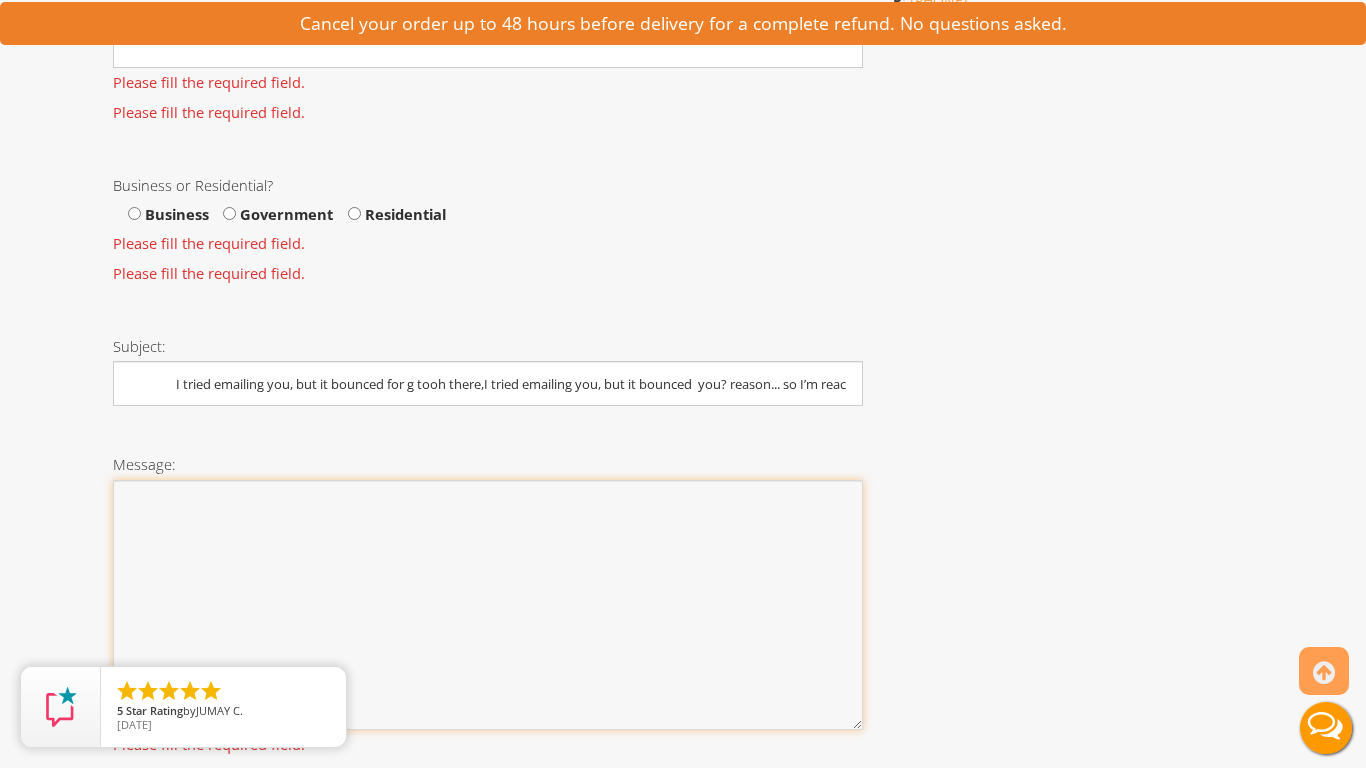 click on "Message:" at bounding box center (488, 605) 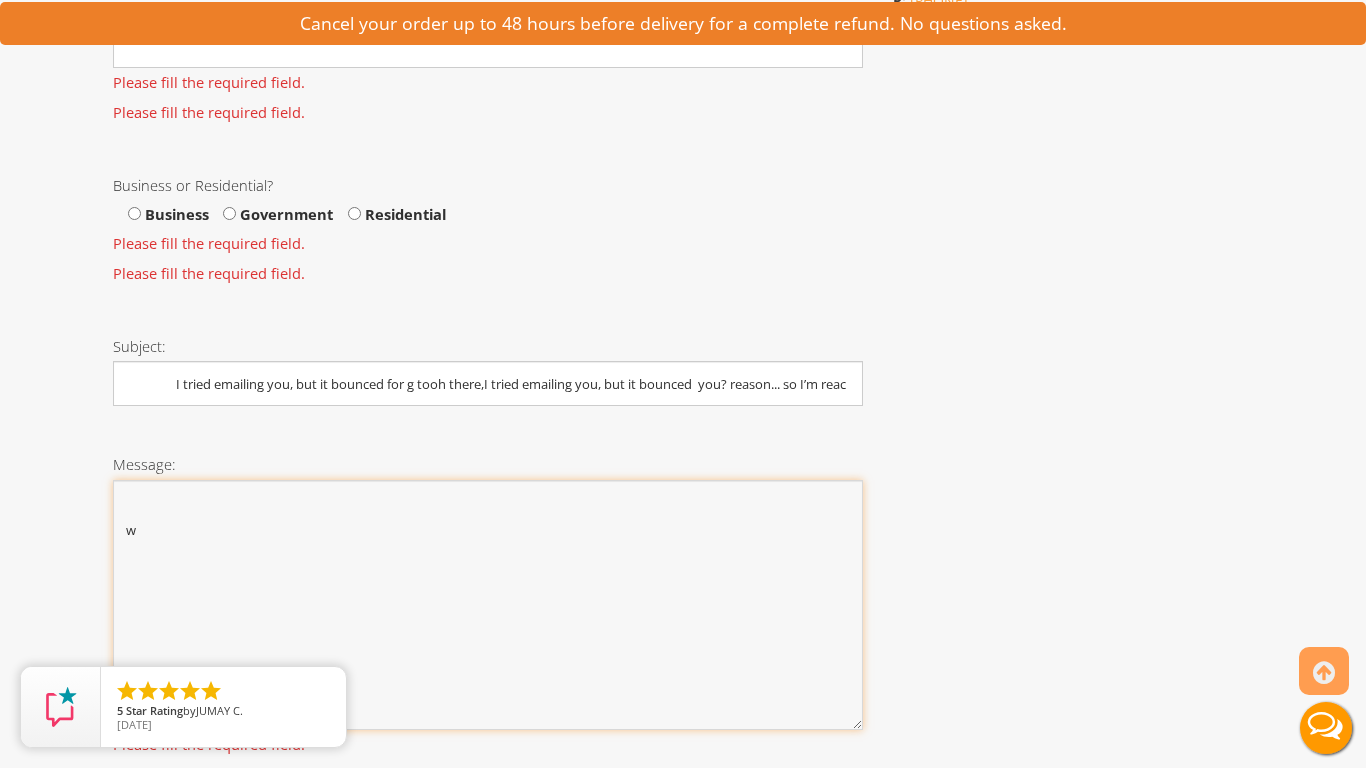 click on "w" at bounding box center [488, 605] 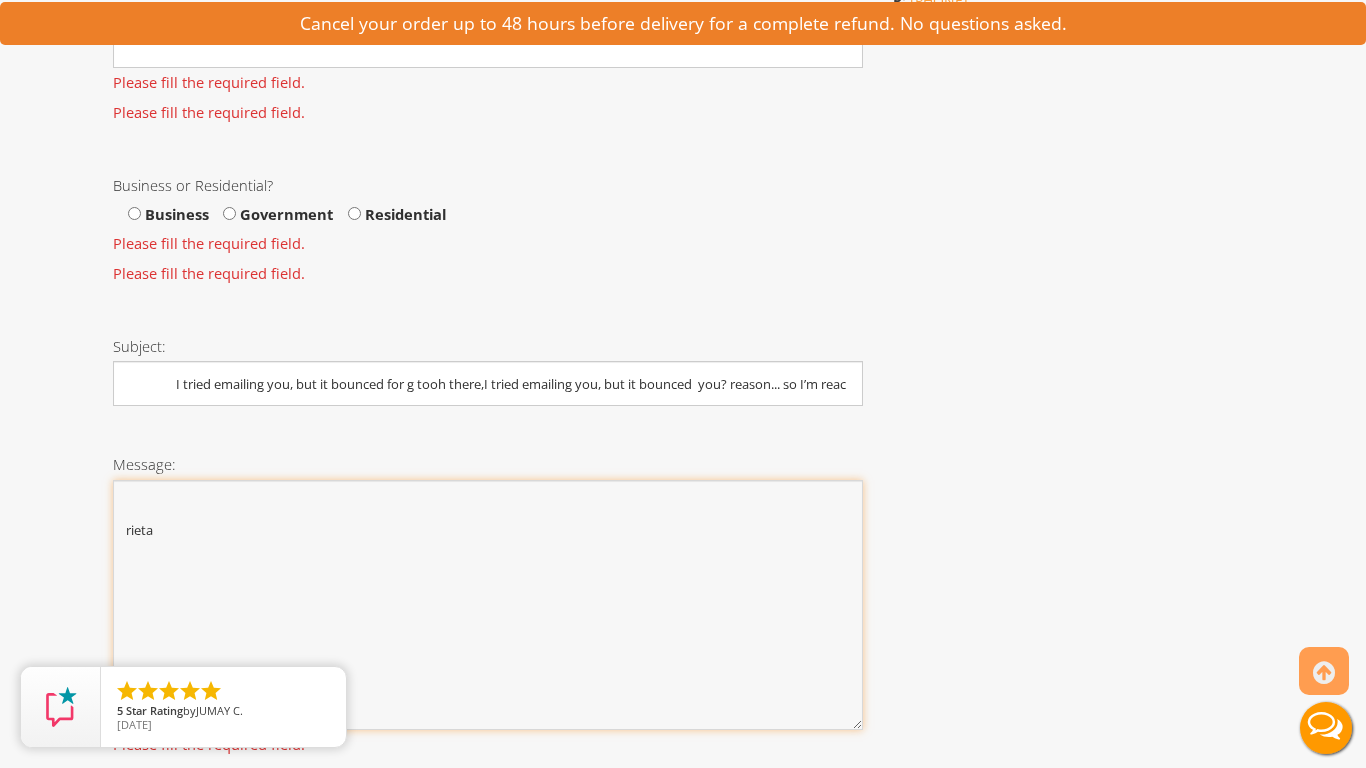 type on "rietah" 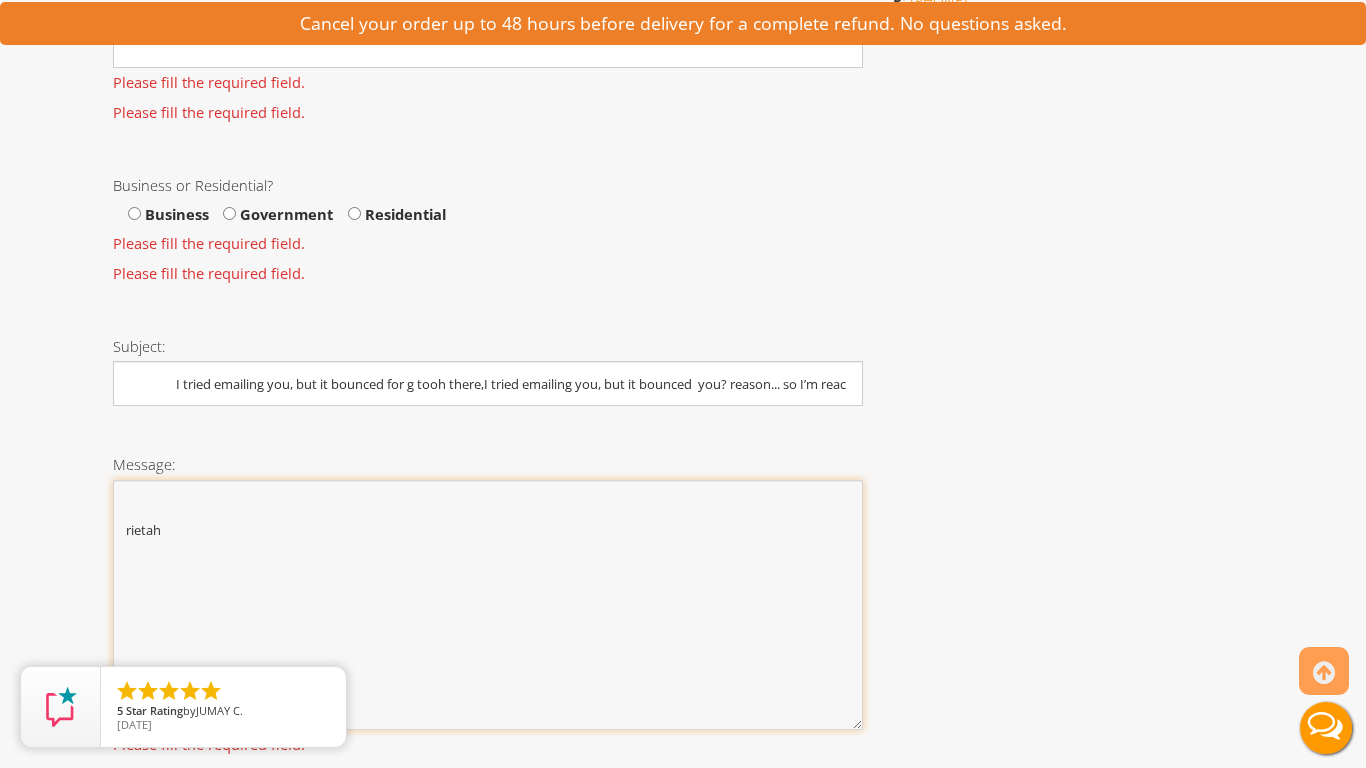 click on "rietah" at bounding box center (488, 605) 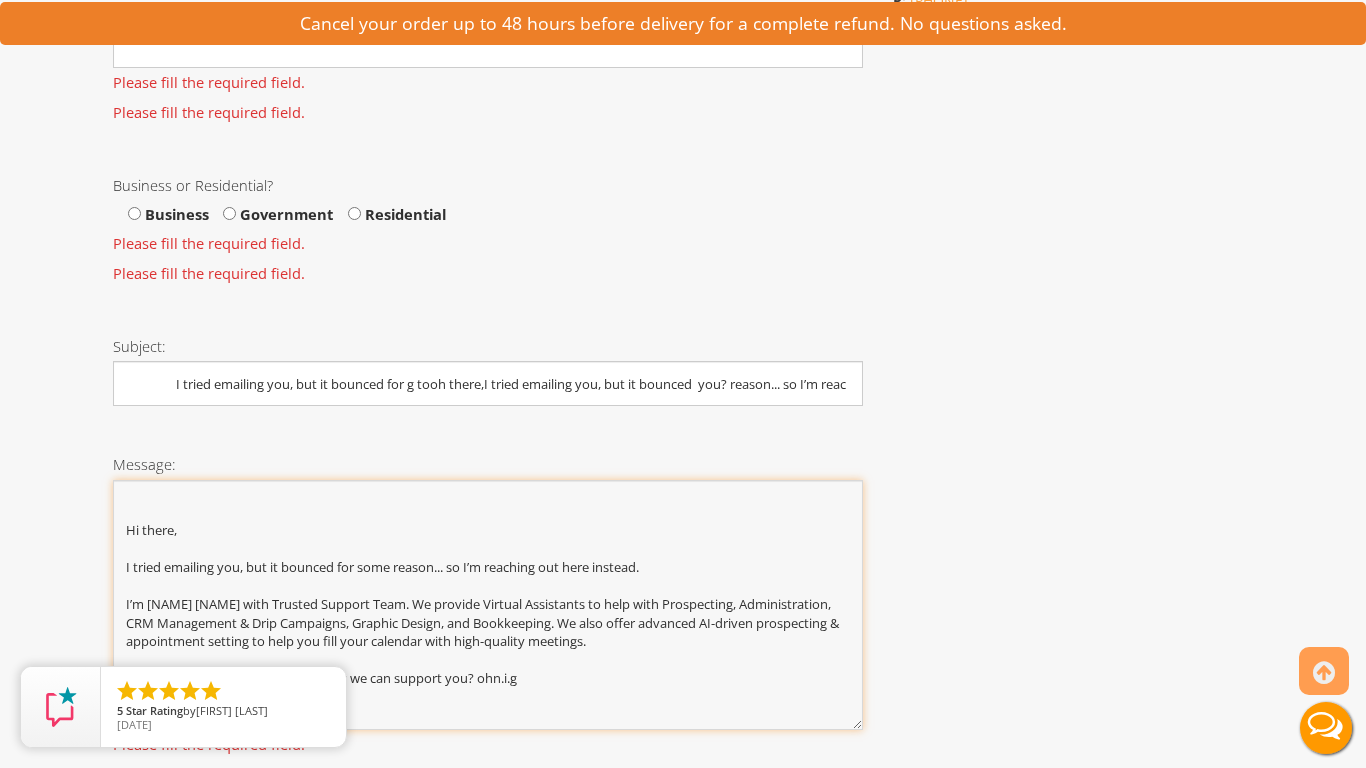 type on "Hi there,
I tried emailing you, but it bounced for some reason... so I’m reaching out here instead.
I’m [NAME] [NAME] with Trusted Support Team. We provide Virtual Assistants to help with Prospecting, Administration, CRM Management & Drip Campaigns, Graphic Design, and Bookkeeping. We also offer advanced AI-driven prospecting & appointment setting to help you fill your calendar with high-quality meetings.
Would you be open to exploring how we can support you? ohn.i.g" 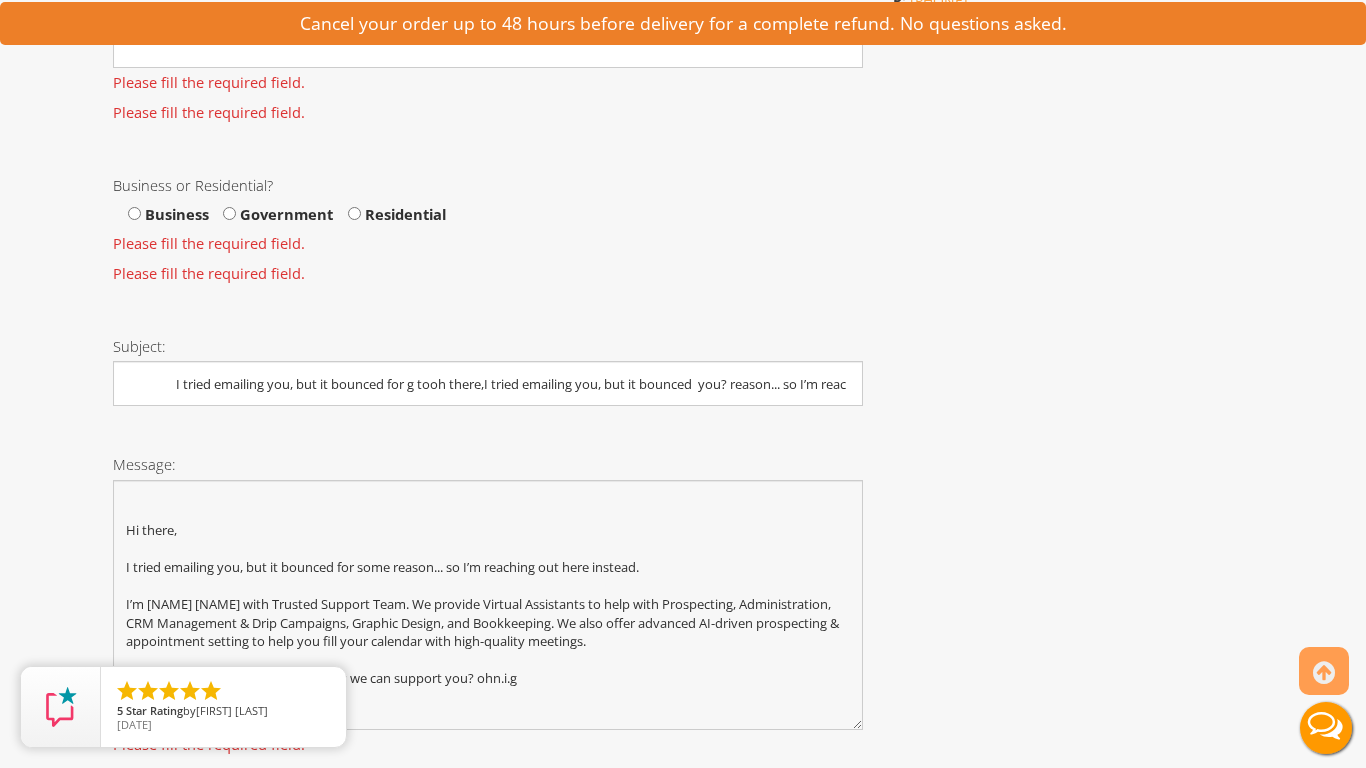 click at bounding box center [488, -132] 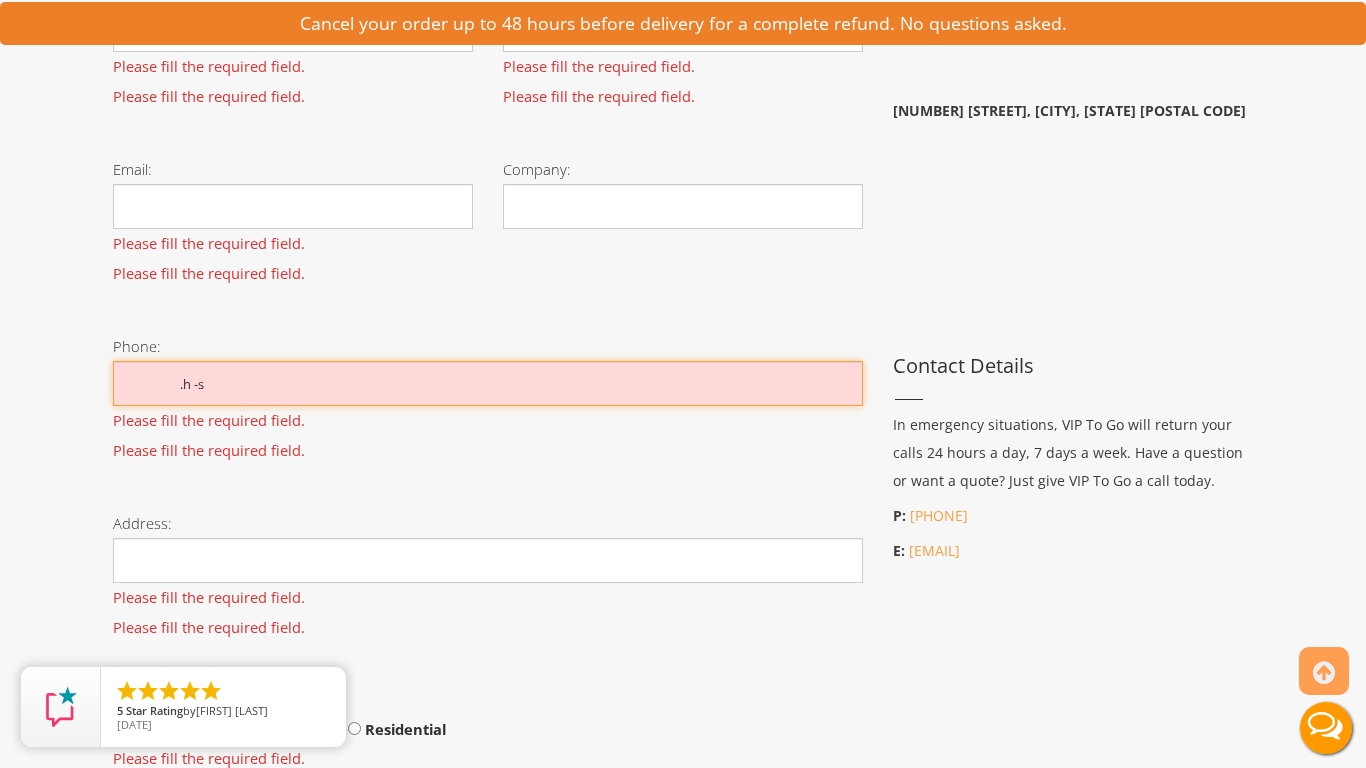 click on ".h -s" at bounding box center [488, 383] 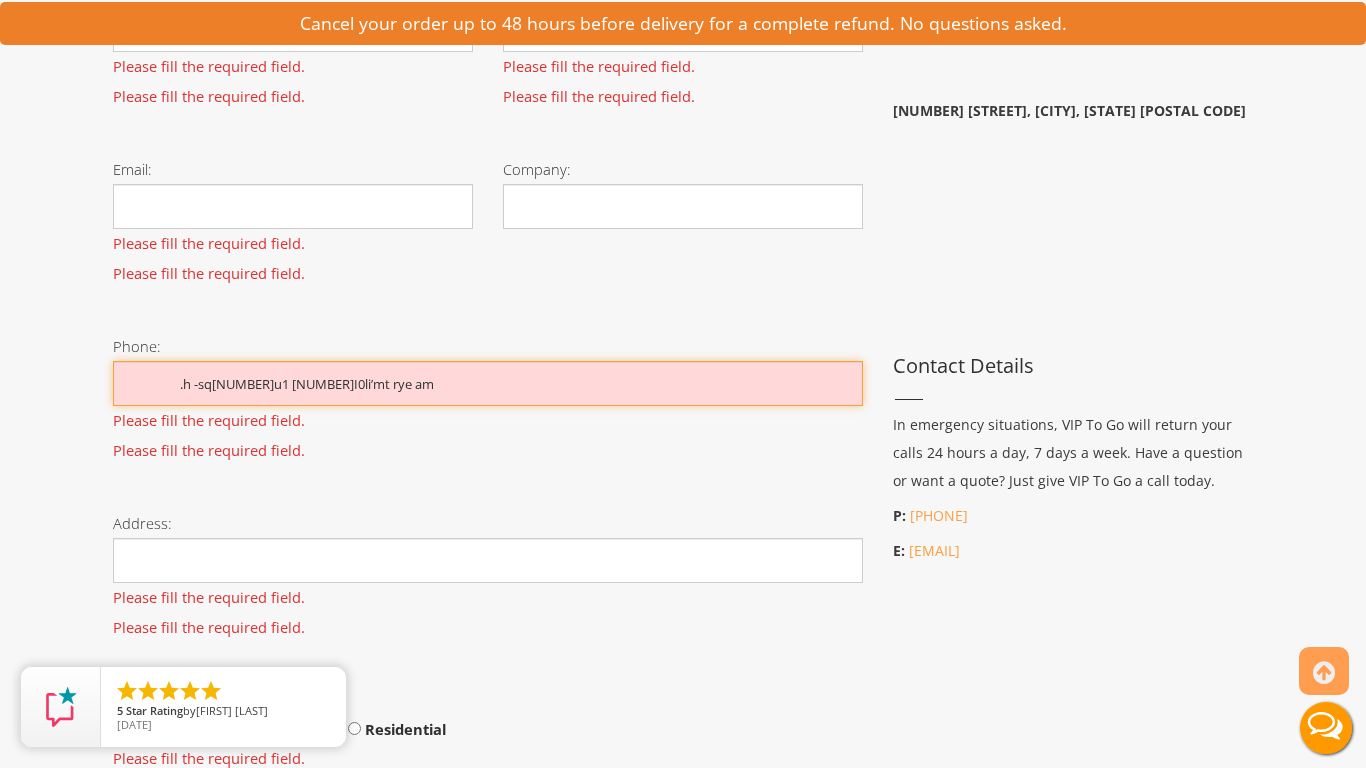 type on ".h -sq[NUMBER]u1 [NUMBER]I0li’mt rye am" 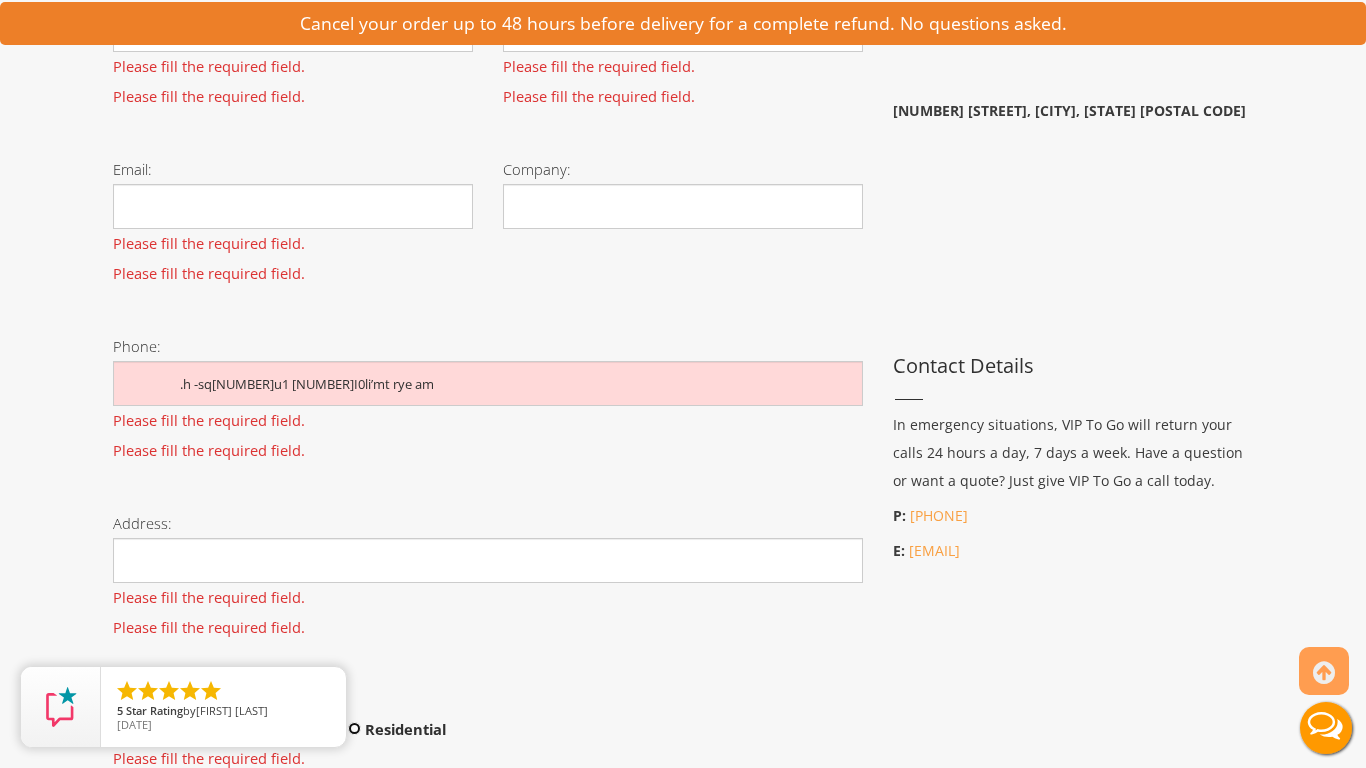 click on "Residential" at bounding box center (354, 728) 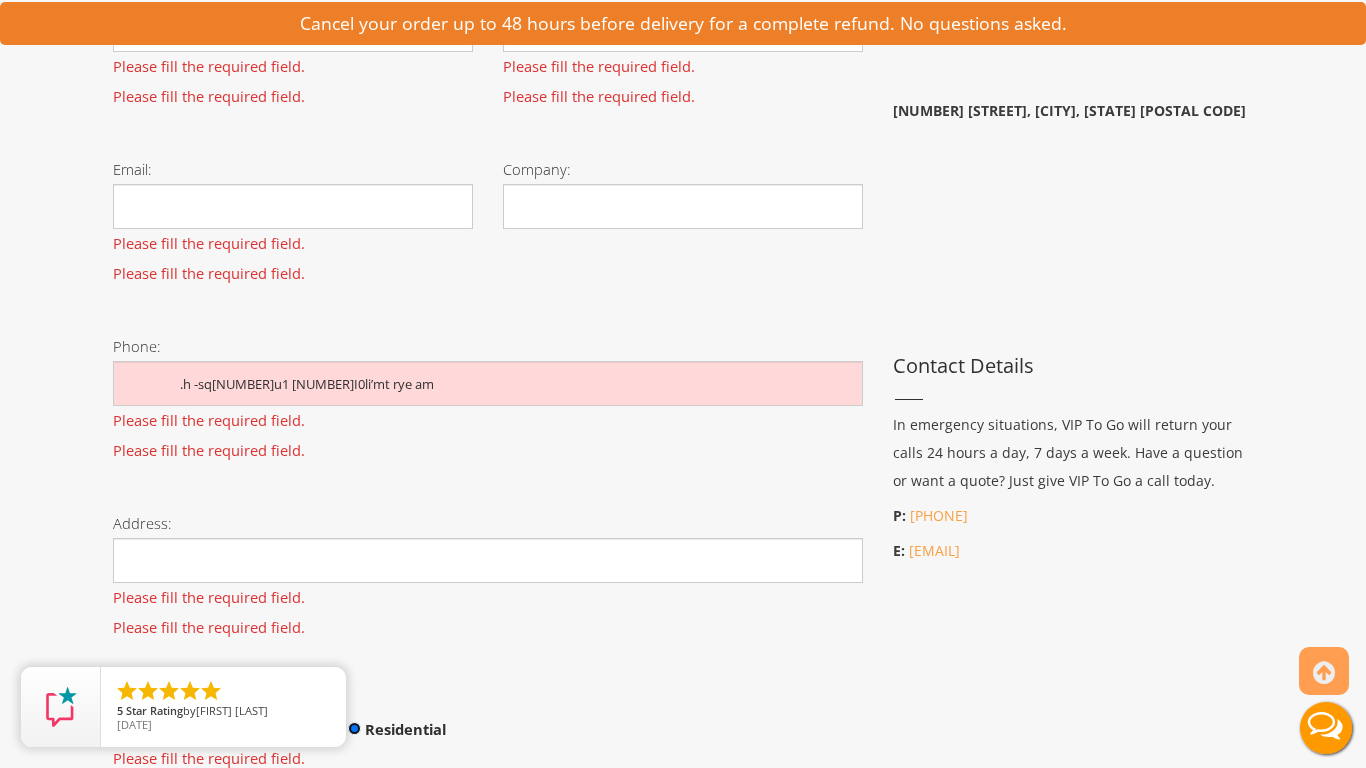 click on "Residential" at bounding box center (354, 728) 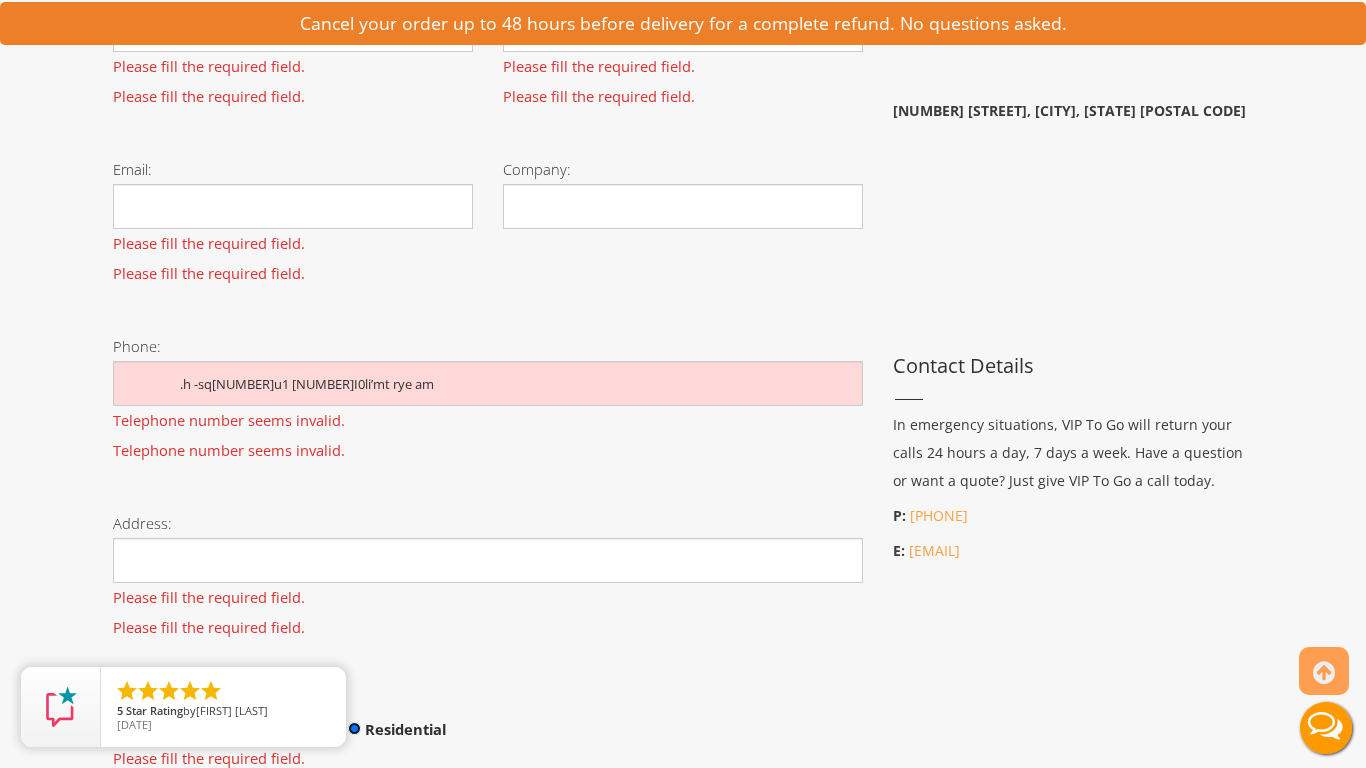 click on "Contact Us" at bounding box center [172, 1311] 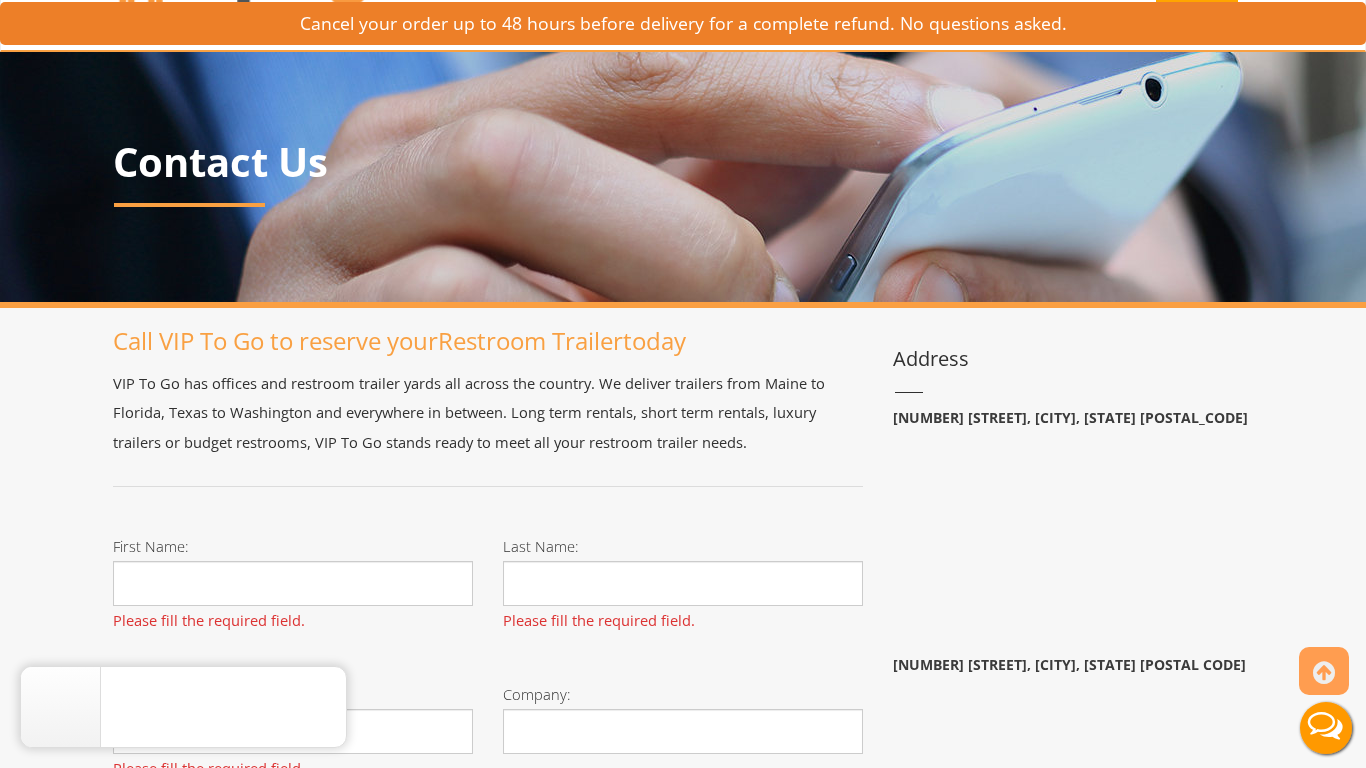 scroll, scrollTop: 0, scrollLeft: 0, axis: both 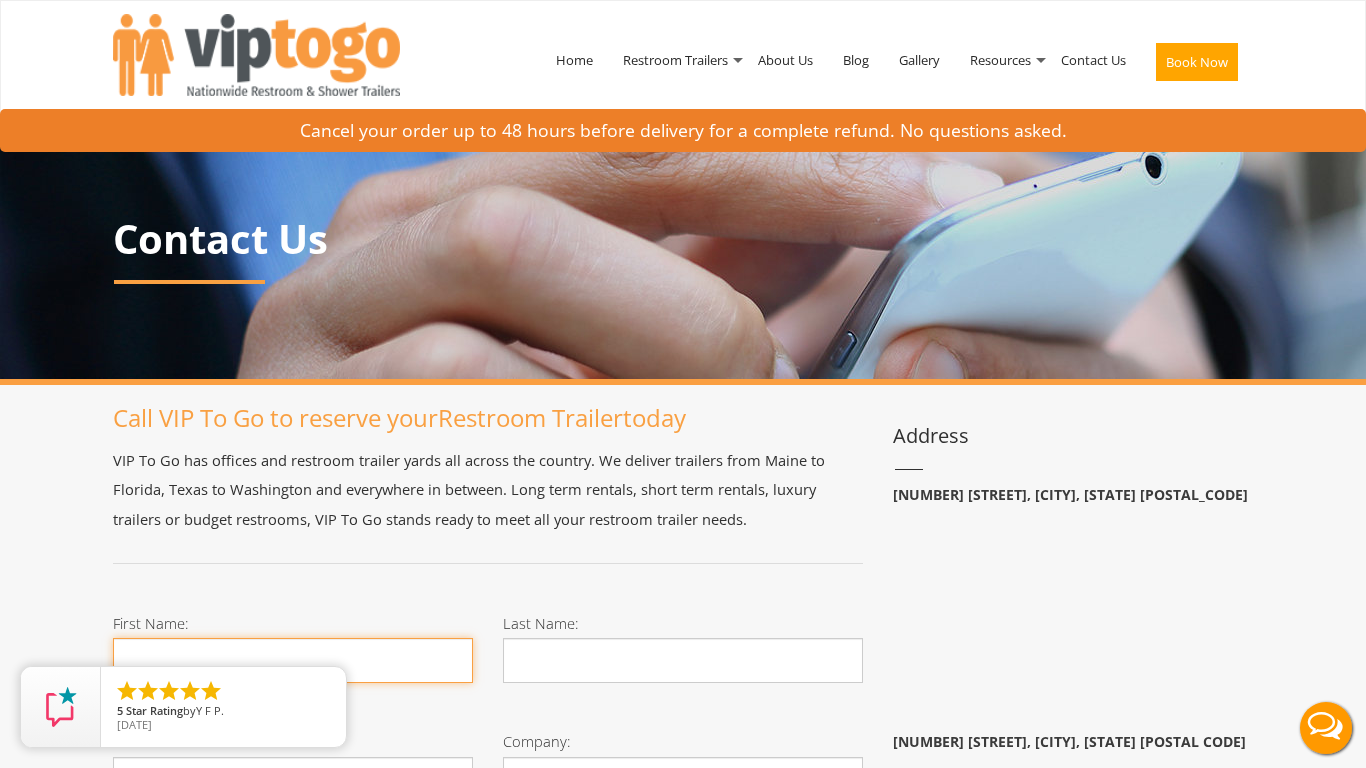 click on "First Name:" at bounding box center (293, 660) 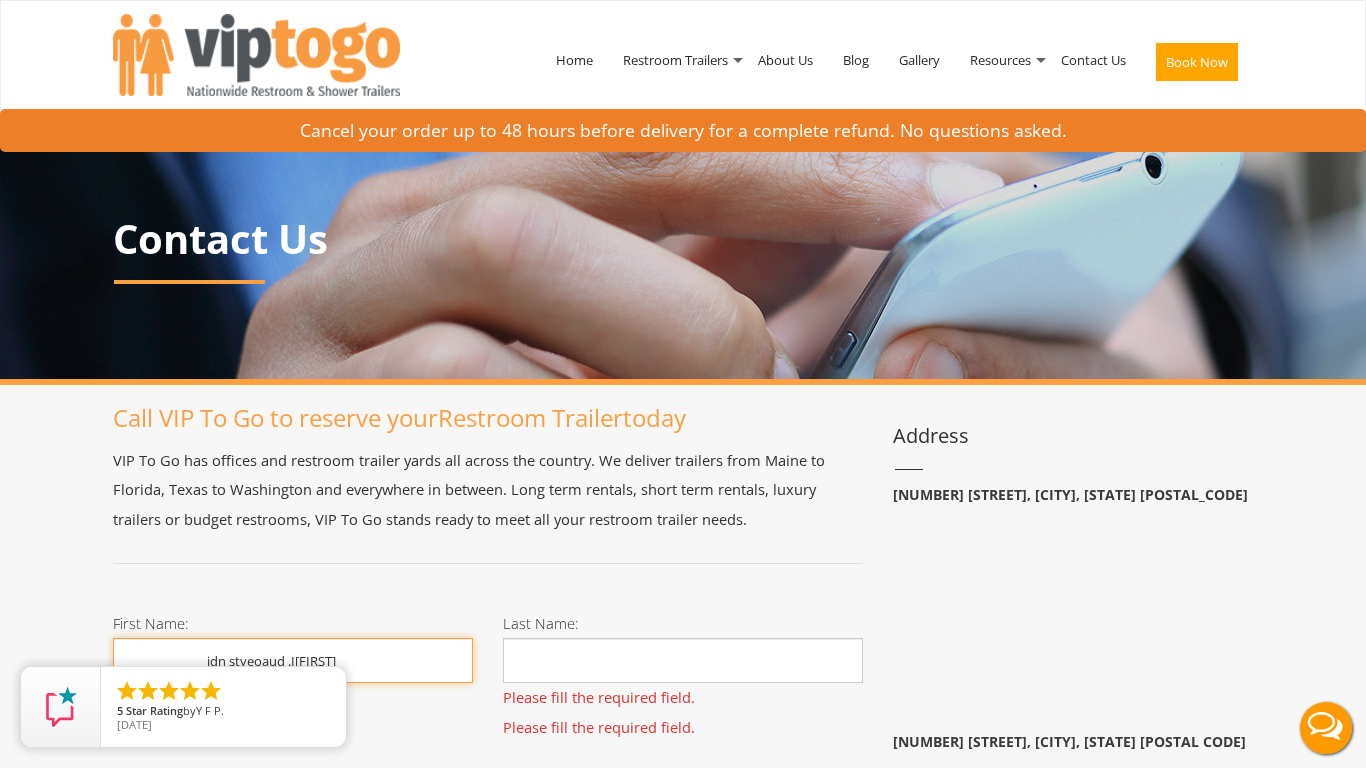 click on "Contact Us" at bounding box center [172, 1883] 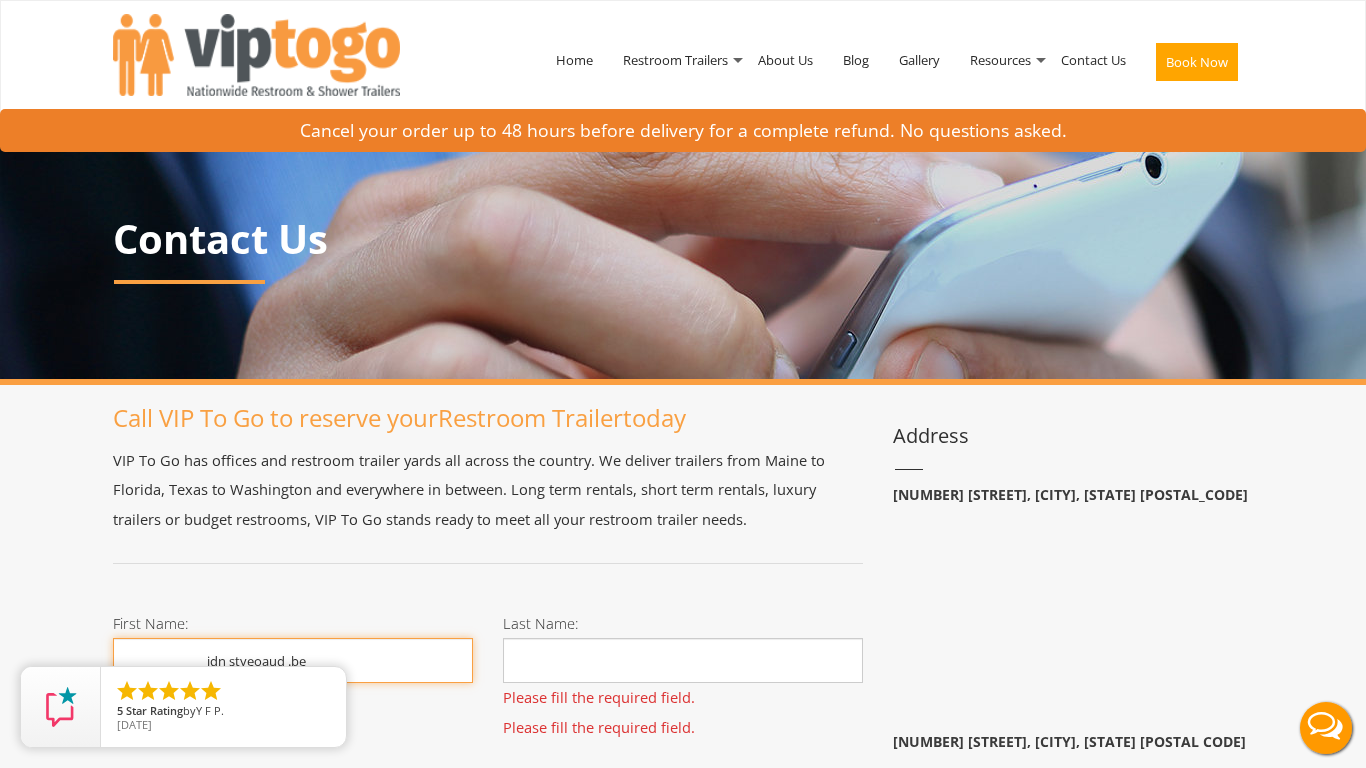 click on "Contact Us" at bounding box center [172, 1883] 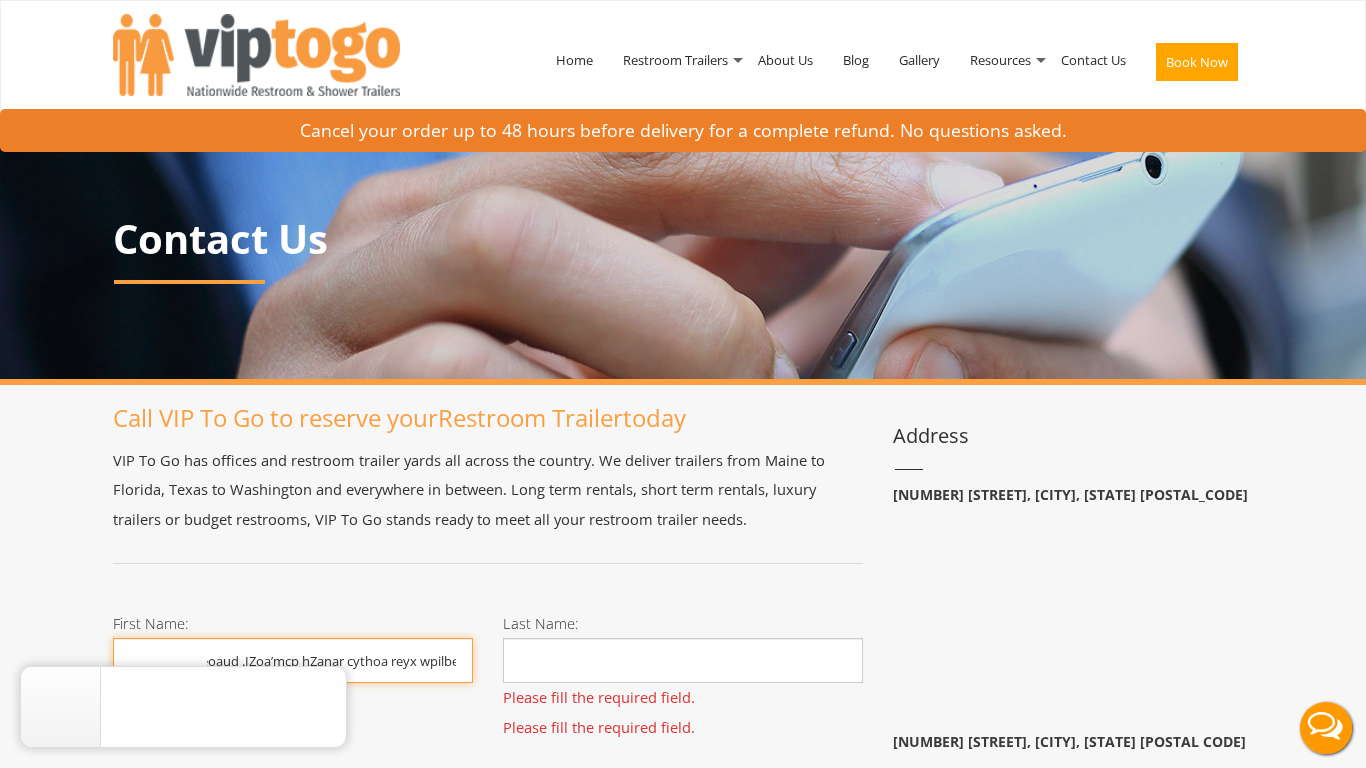 scroll, scrollTop: 0, scrollLeft: 58, axis: horizontal 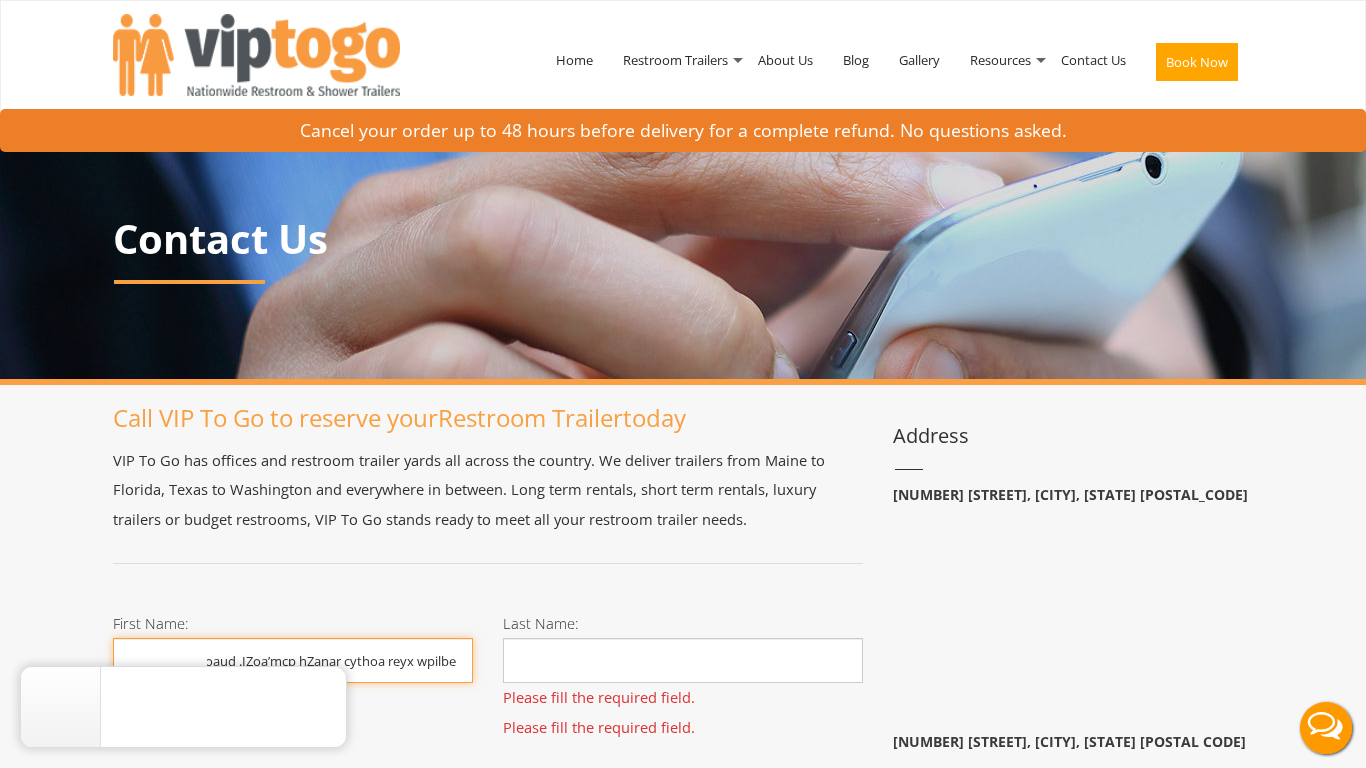 type on "idn styeoaud .IZoa’mcp hZanar cythoa reyx wpilbe" 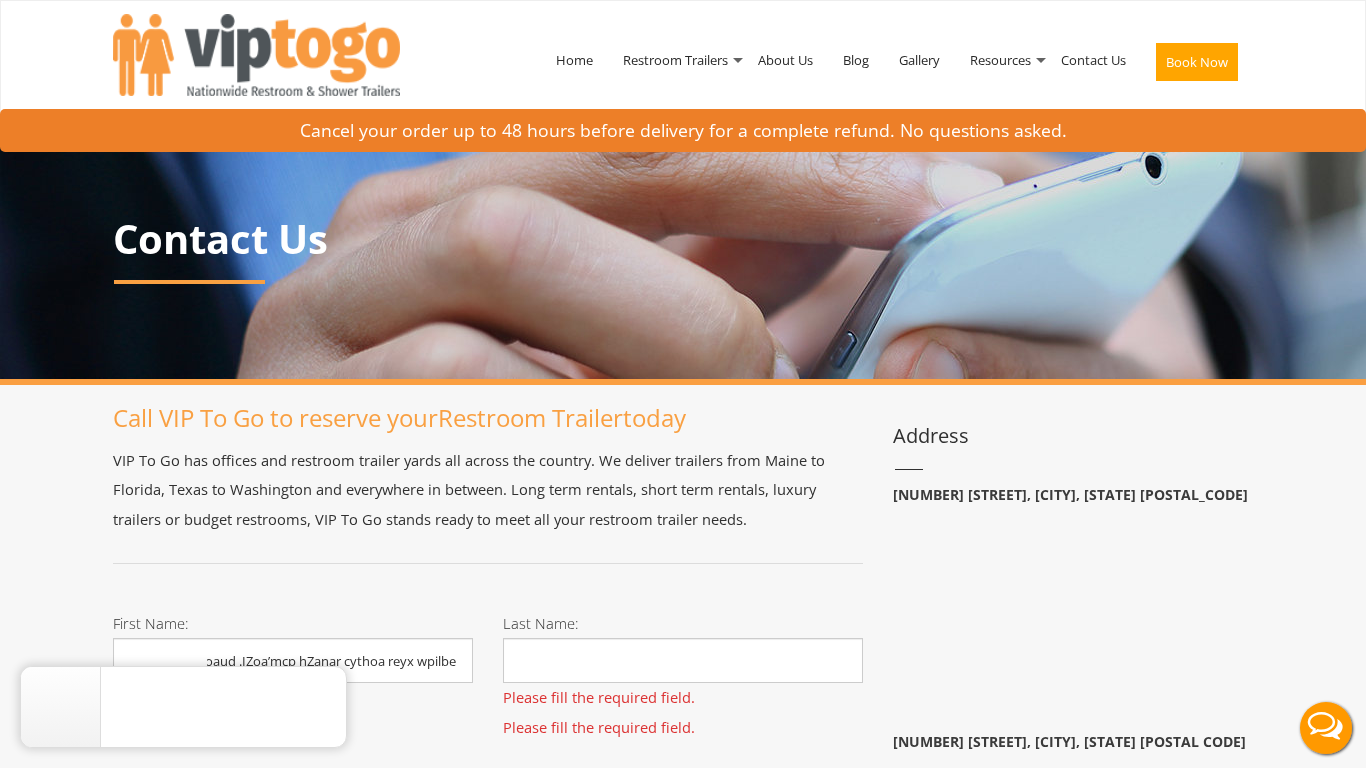 click on "Email:" at bounding box center [293, 837] 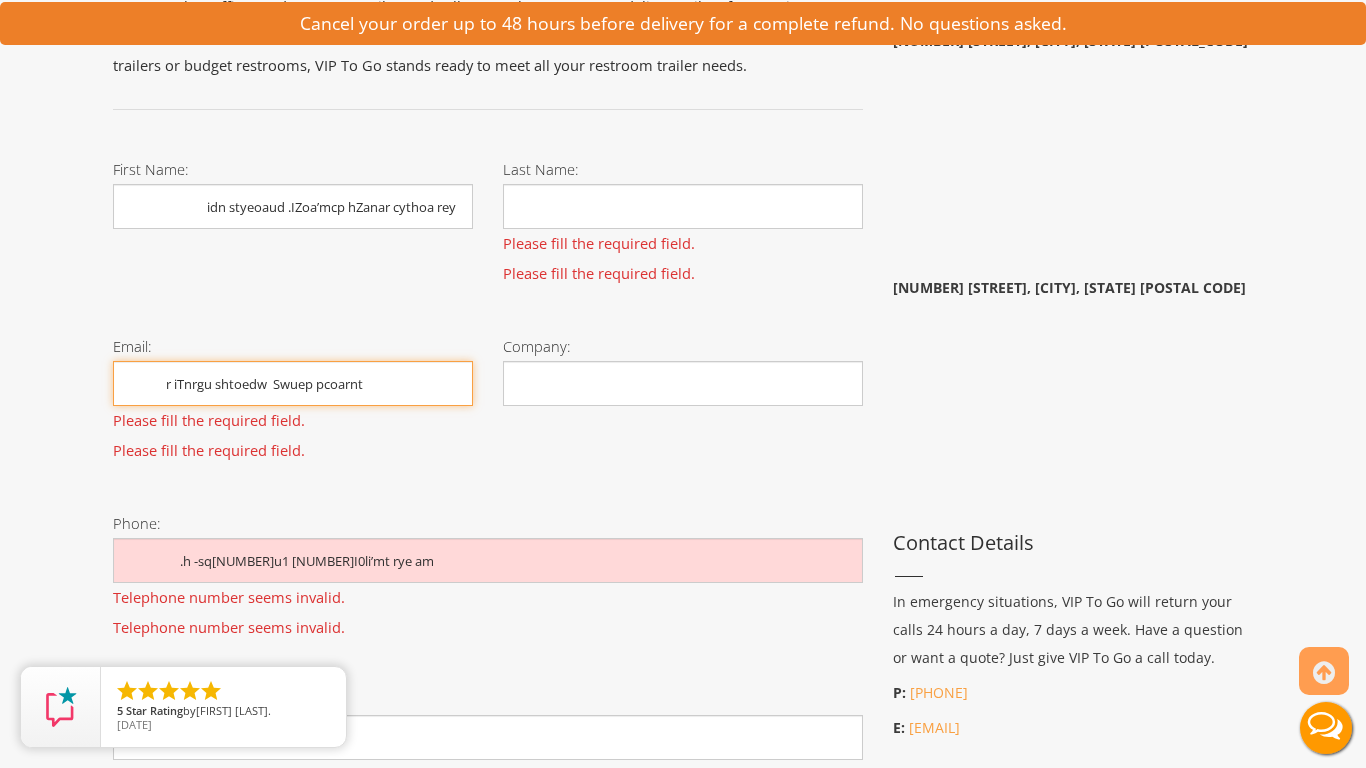 click on "r iTnrgu shtoedw  Swuep pcoarnt" at bounding box center (293, 383) 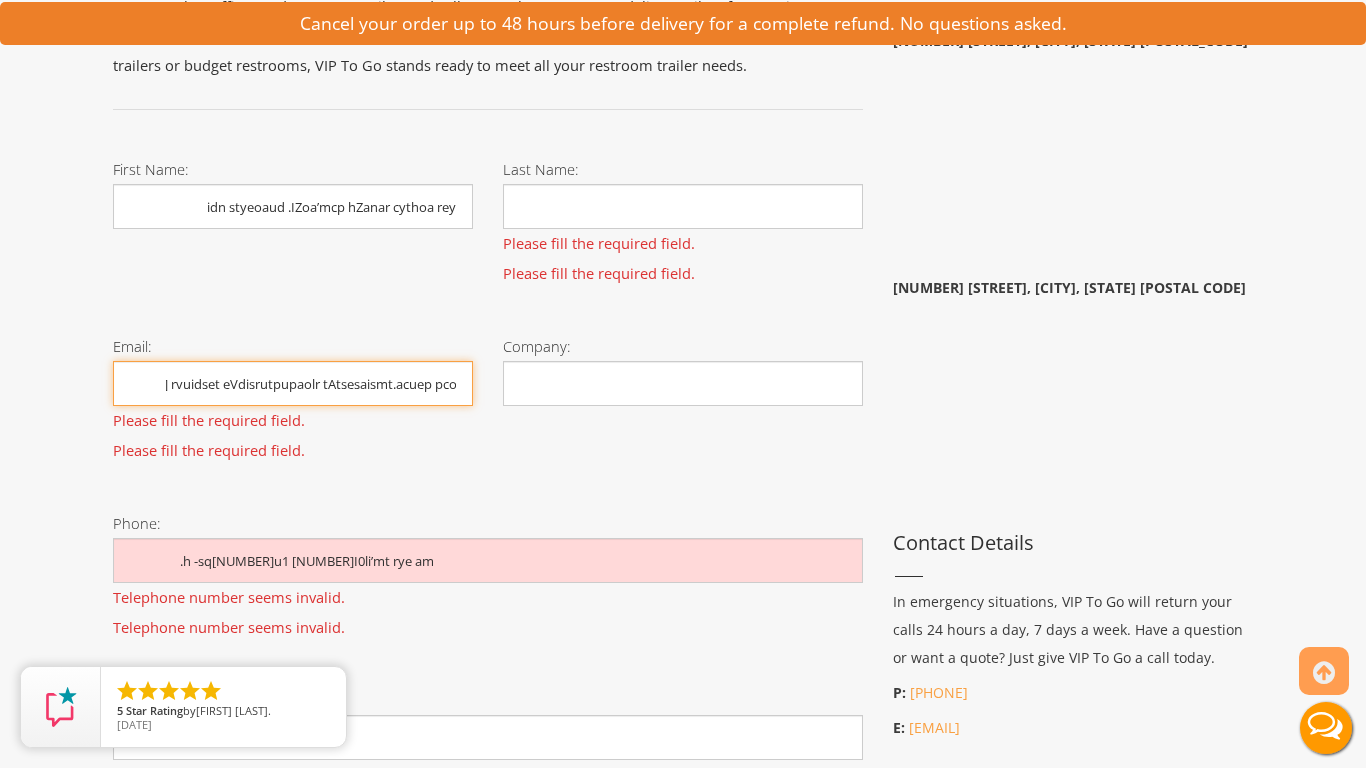 scroll, scrollTop: 0, scrollLeft: 397, axis: horizontal 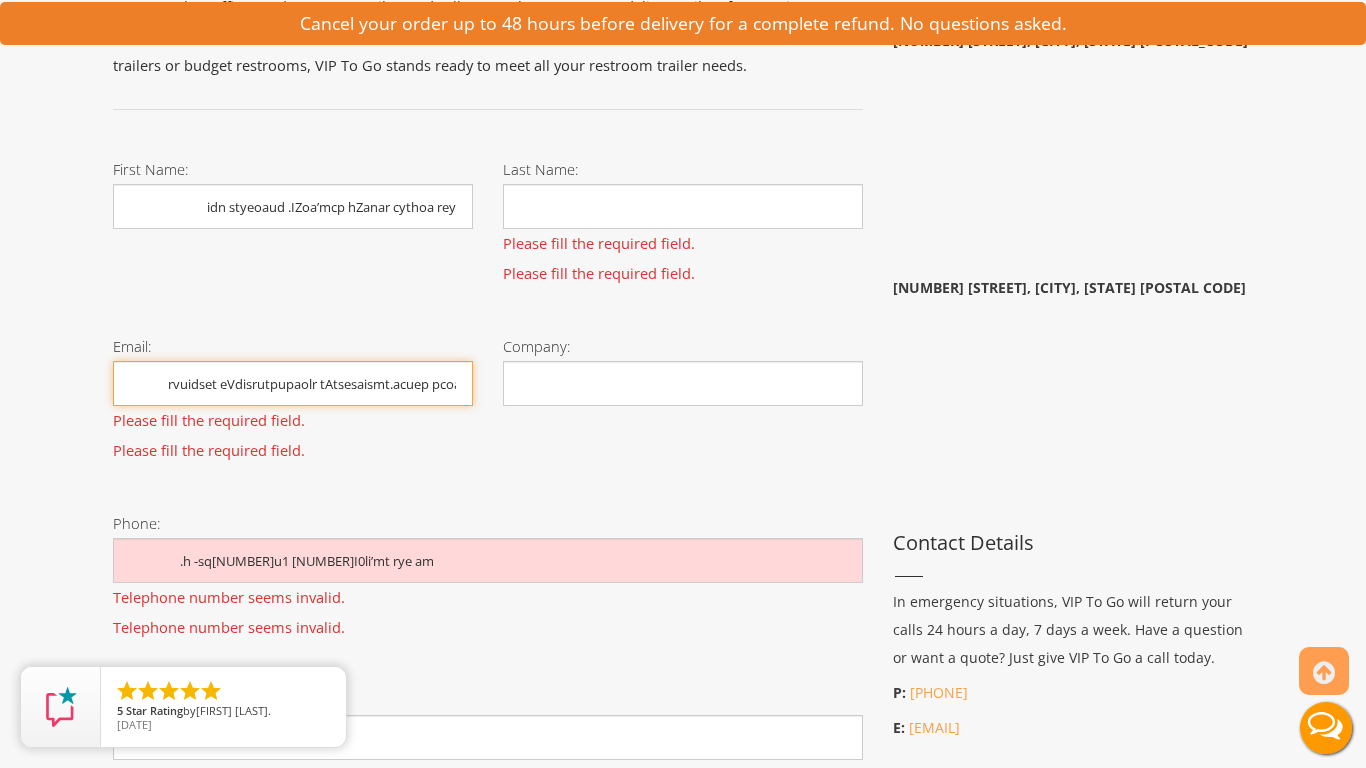 type on "r iTnrgu shtoedw  Swz  .sThueeaprmpn.oa rnWtde e yzpo@[EMAIL] rvuidset eVdisrutpupaolr tAtsesaismt.acuep pcoarnt" 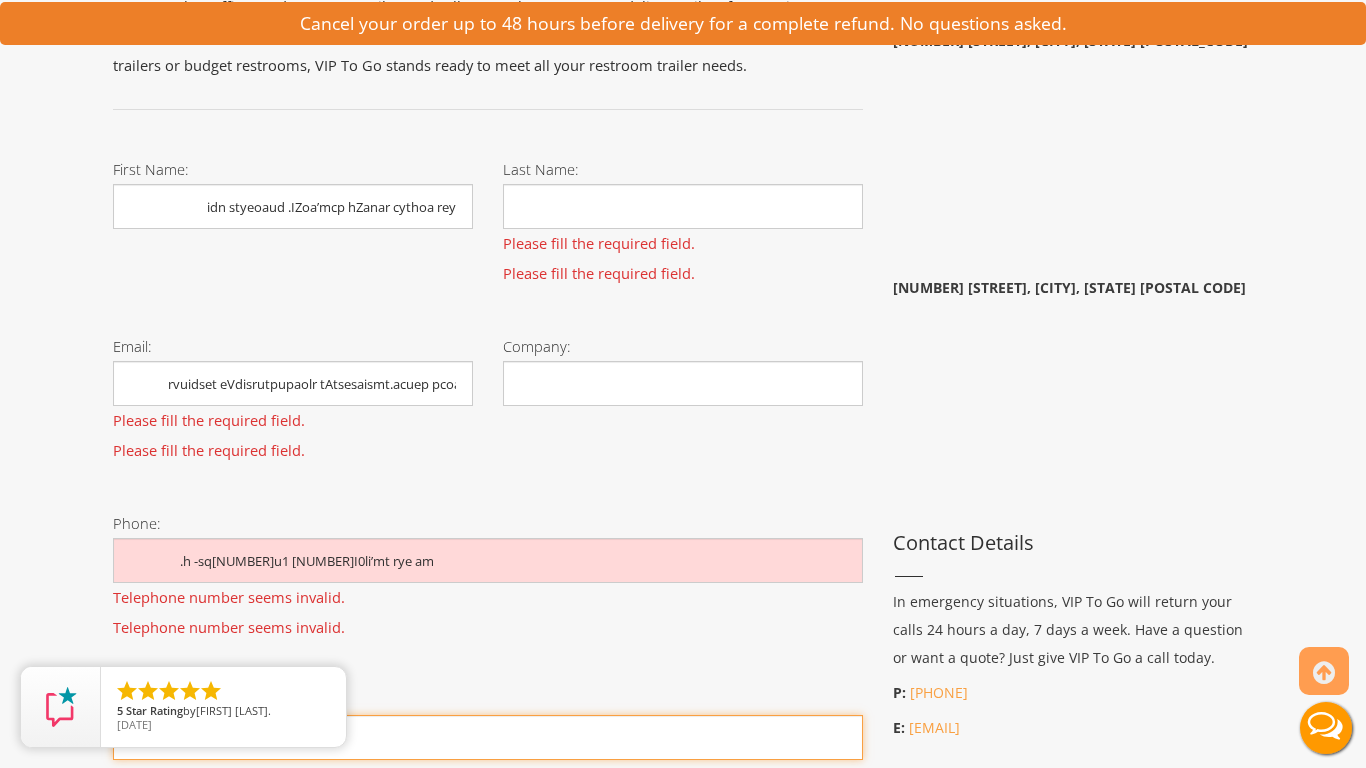 click on "Phone:" at bounding box center [488, 737] 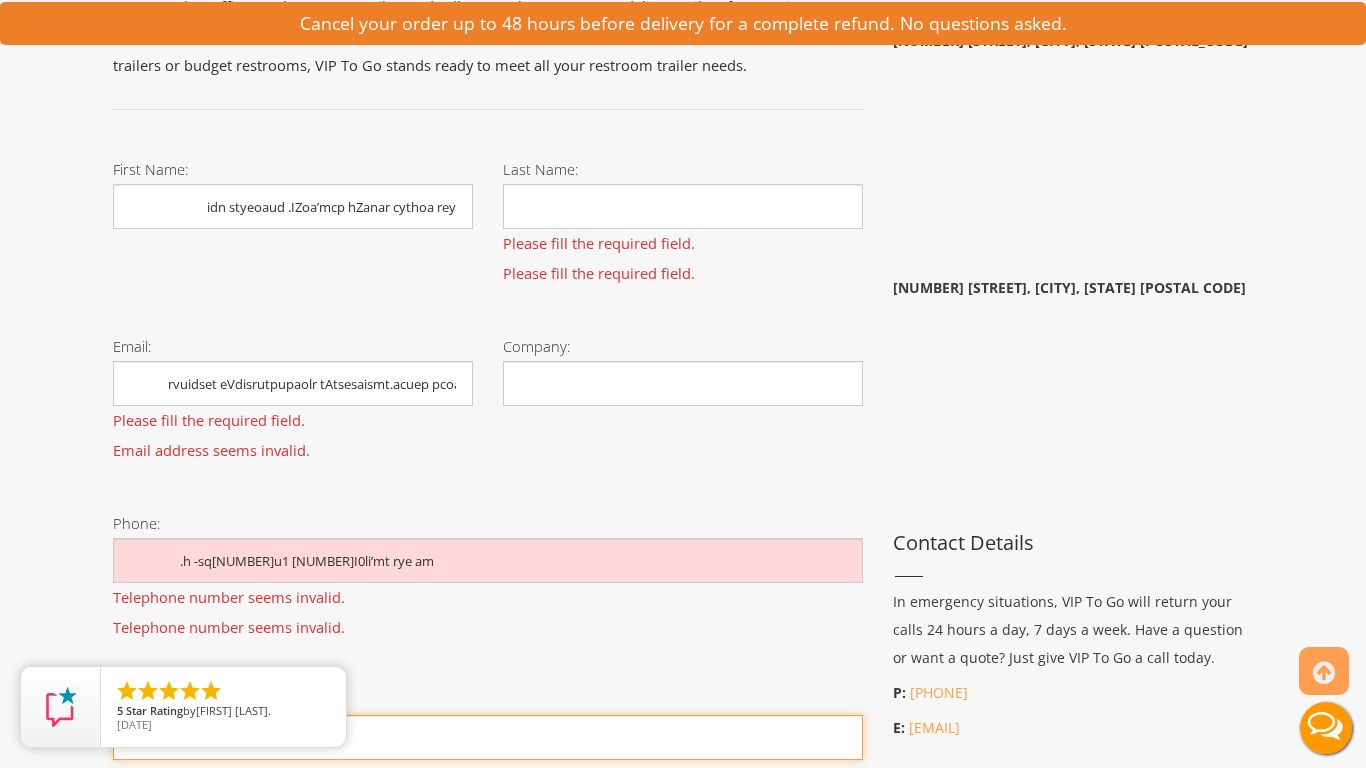 scroll, scrollTop: 0, scrollLeft: 0, axis: both 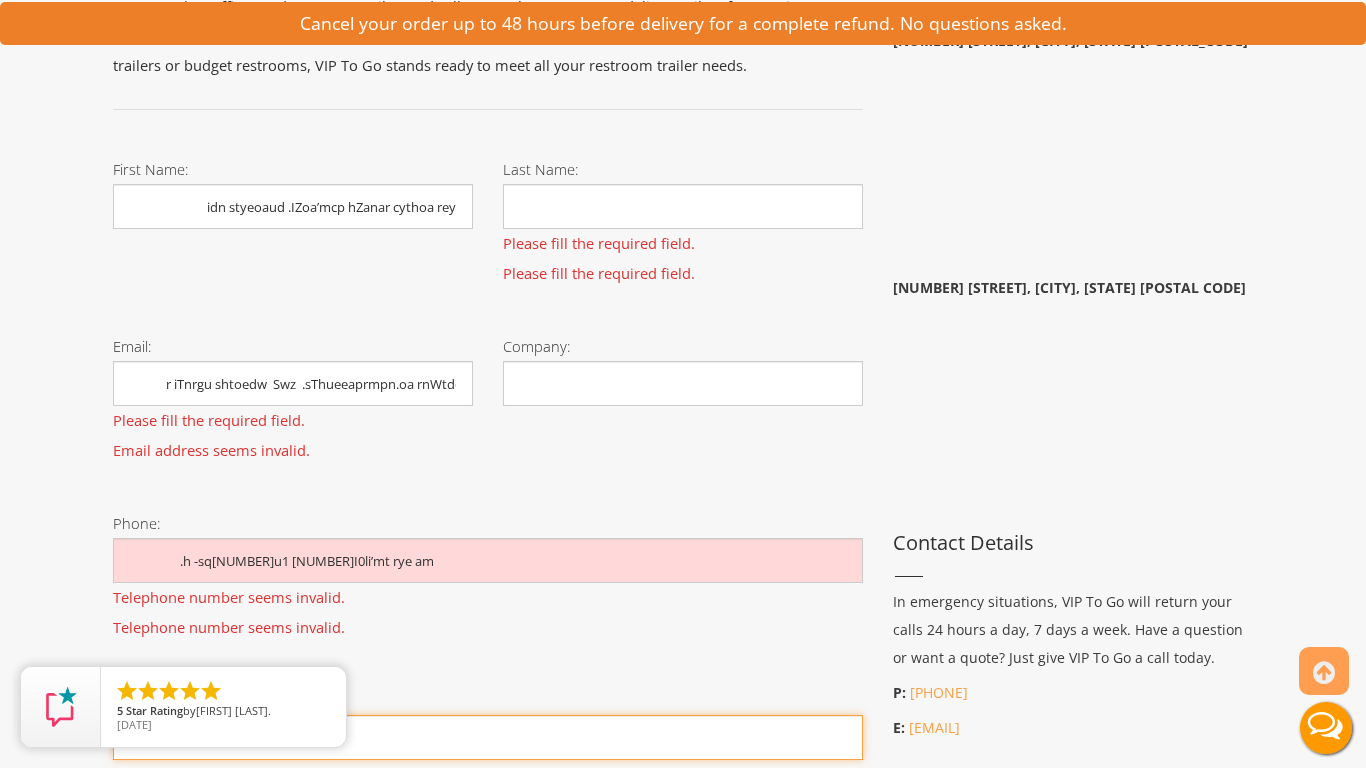 click on "help with Pr" at bounding box center [488, 737] 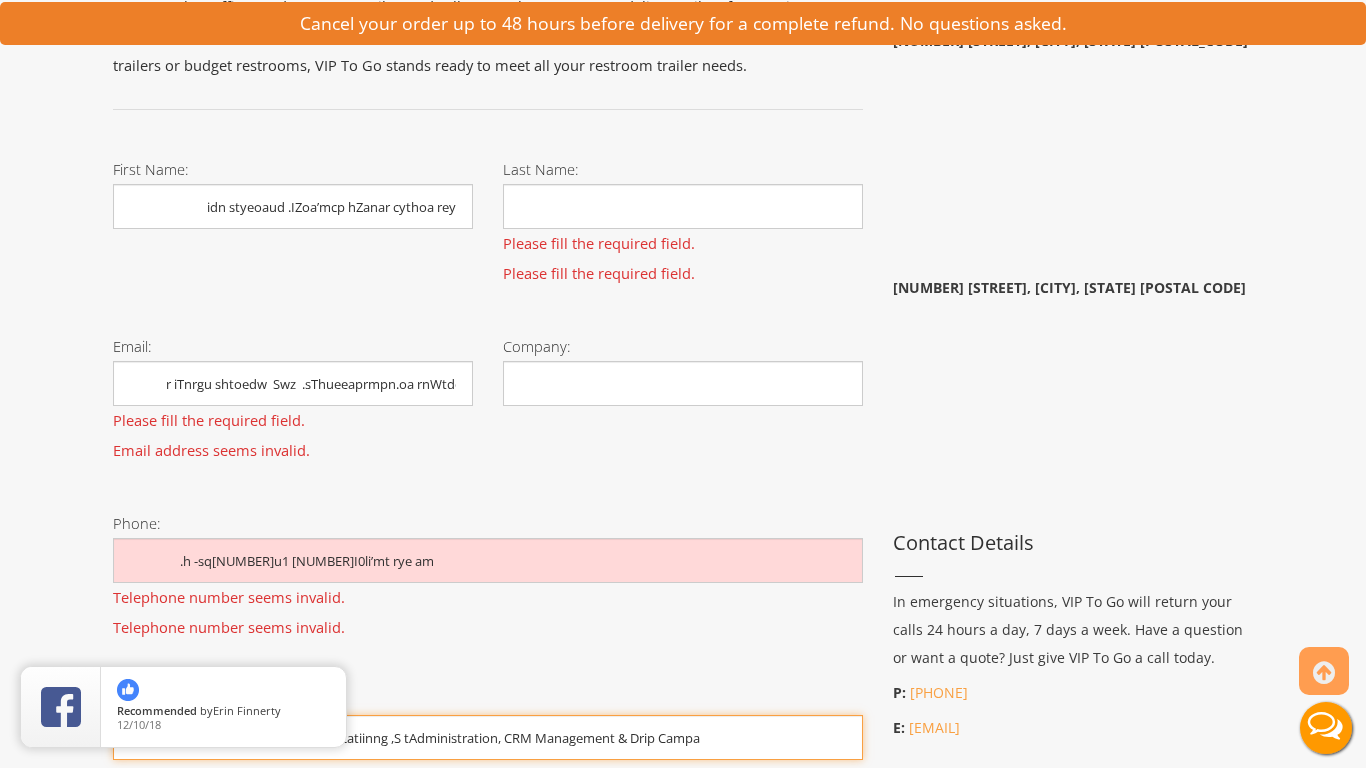 type on "help with Pr[NUMBER]s eMcatiinng ,S tAdministration, CRM Management & Drip Campa" 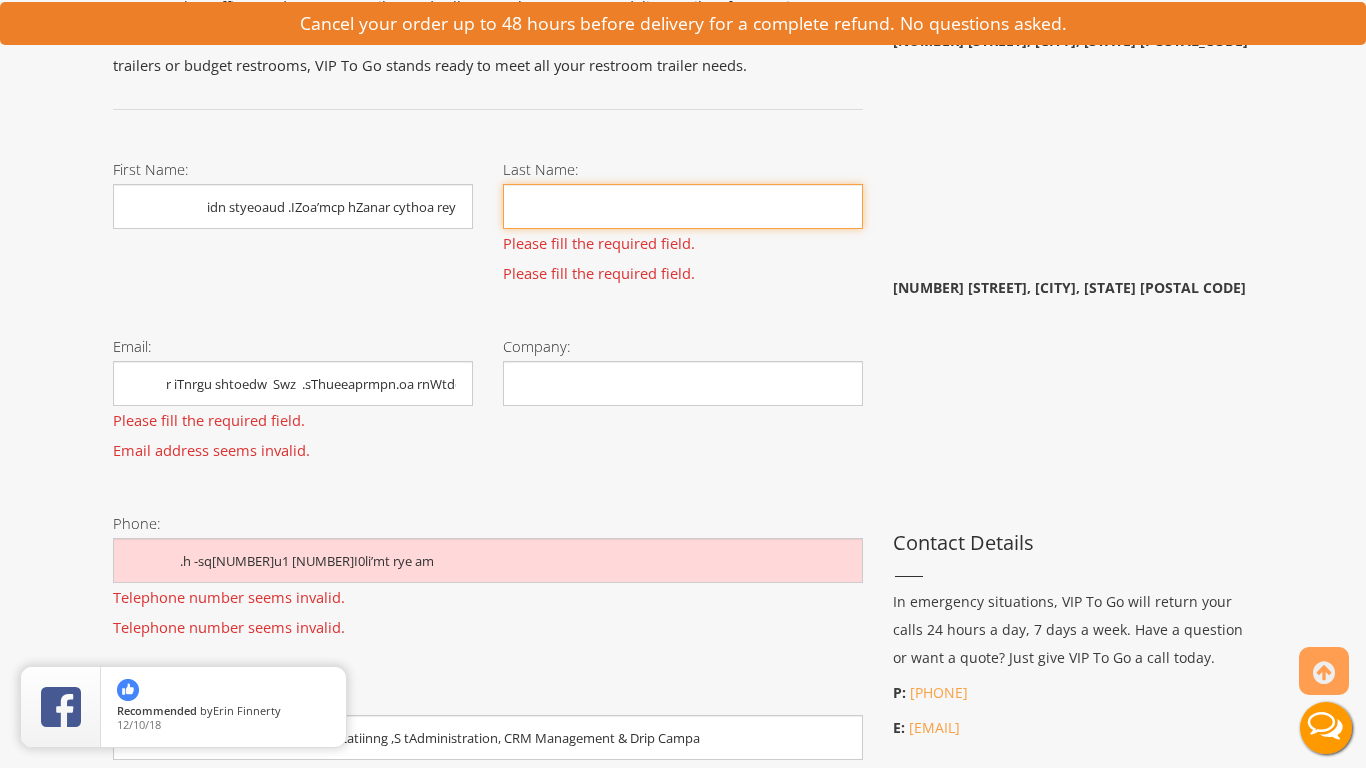 click on "Last Name:" at bounding box center [683, 206] 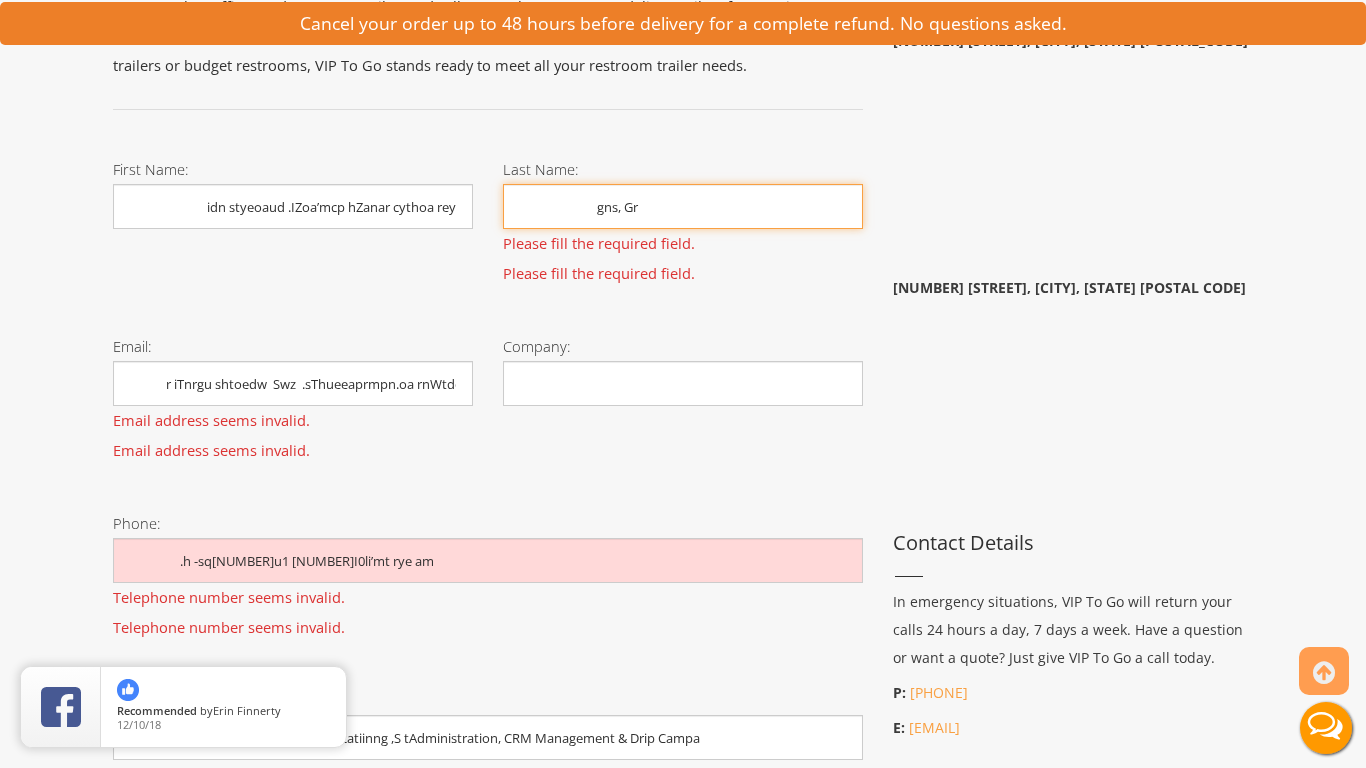 click on "gns, Gr" at bounding box center (683, 206) 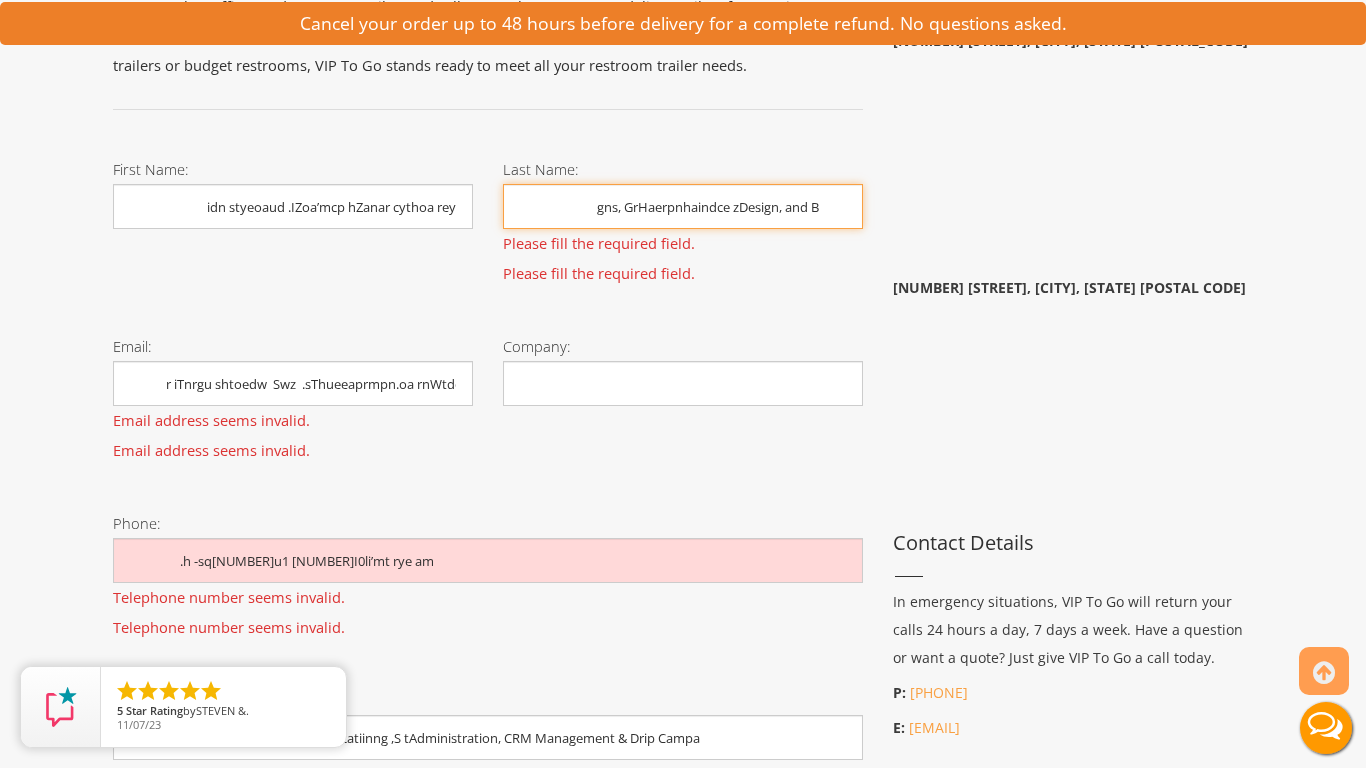 type on "gns, GrHaerpnhaindce zDesign, and B" 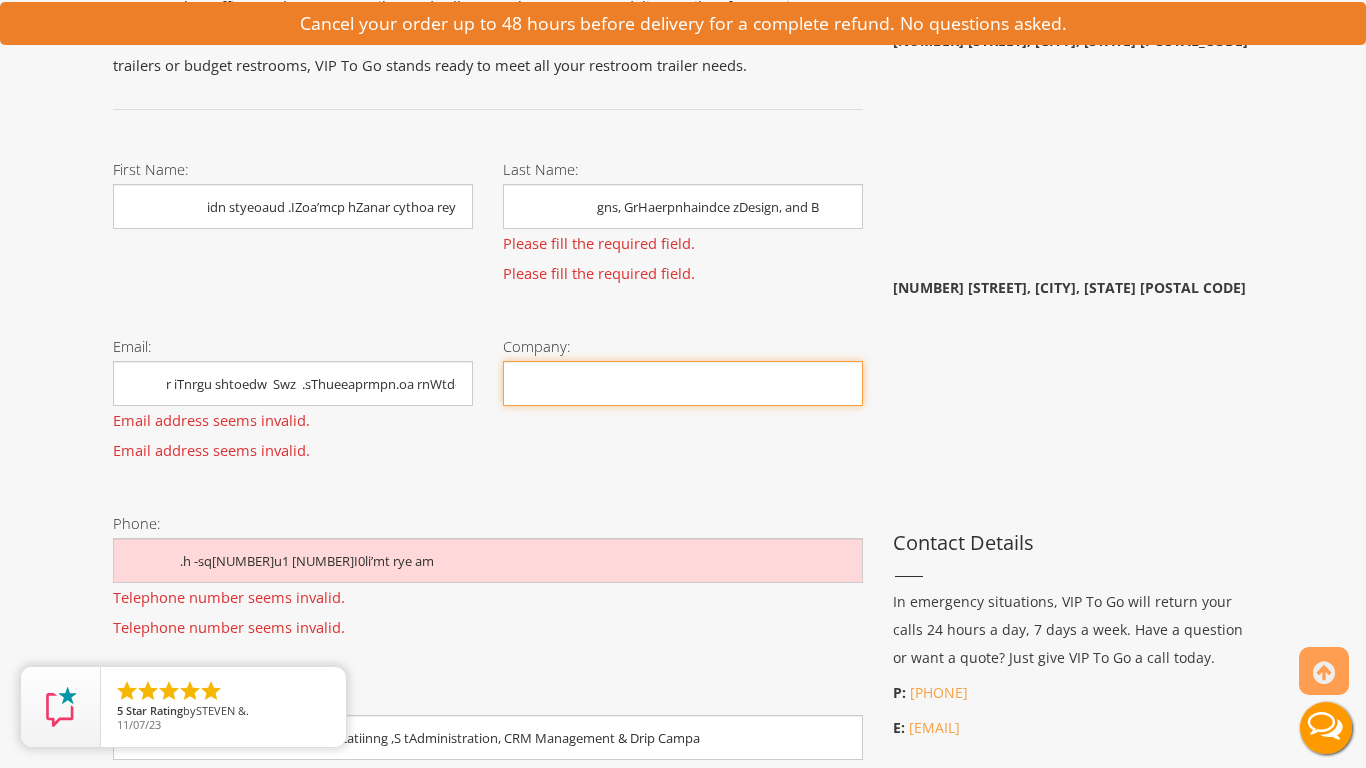 click on "Company:" at bounding box center (683, 376) 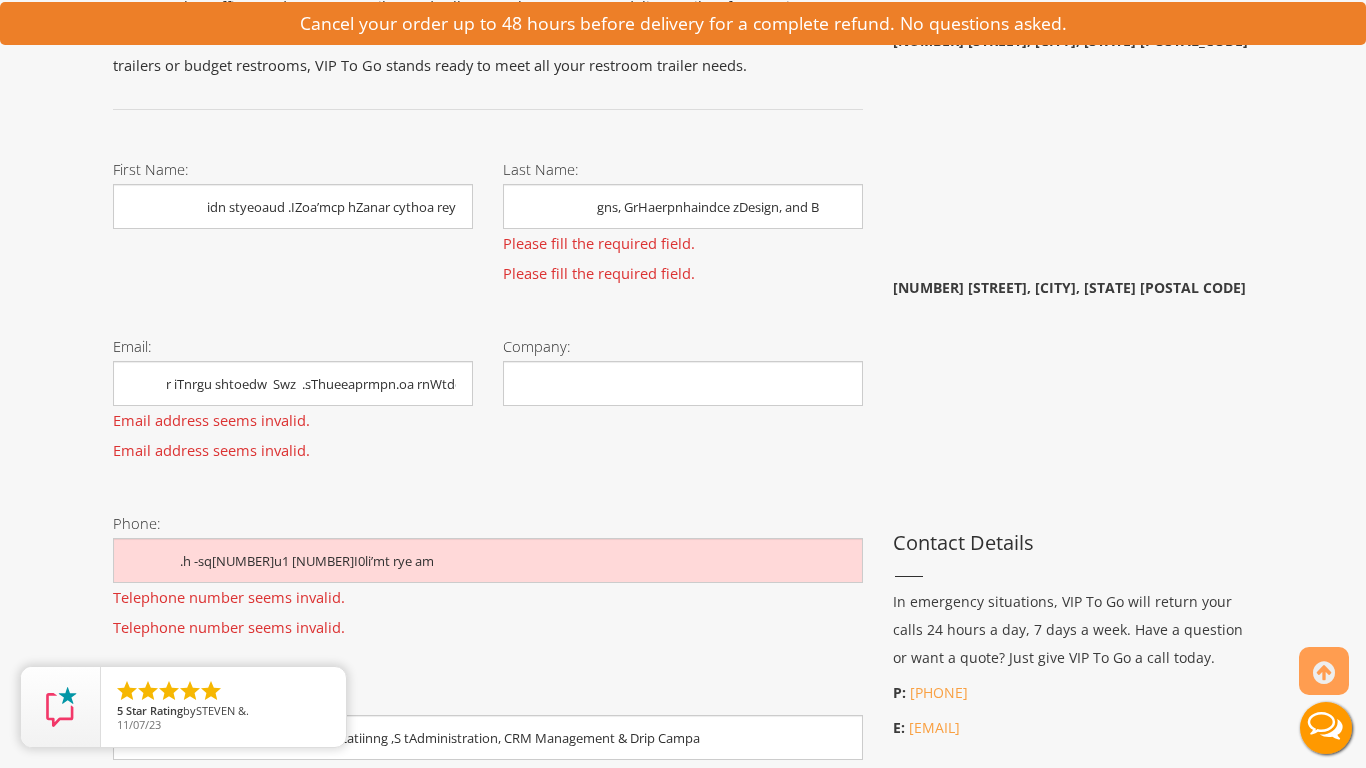 click on "Company:" at bounding box center (683, 376) 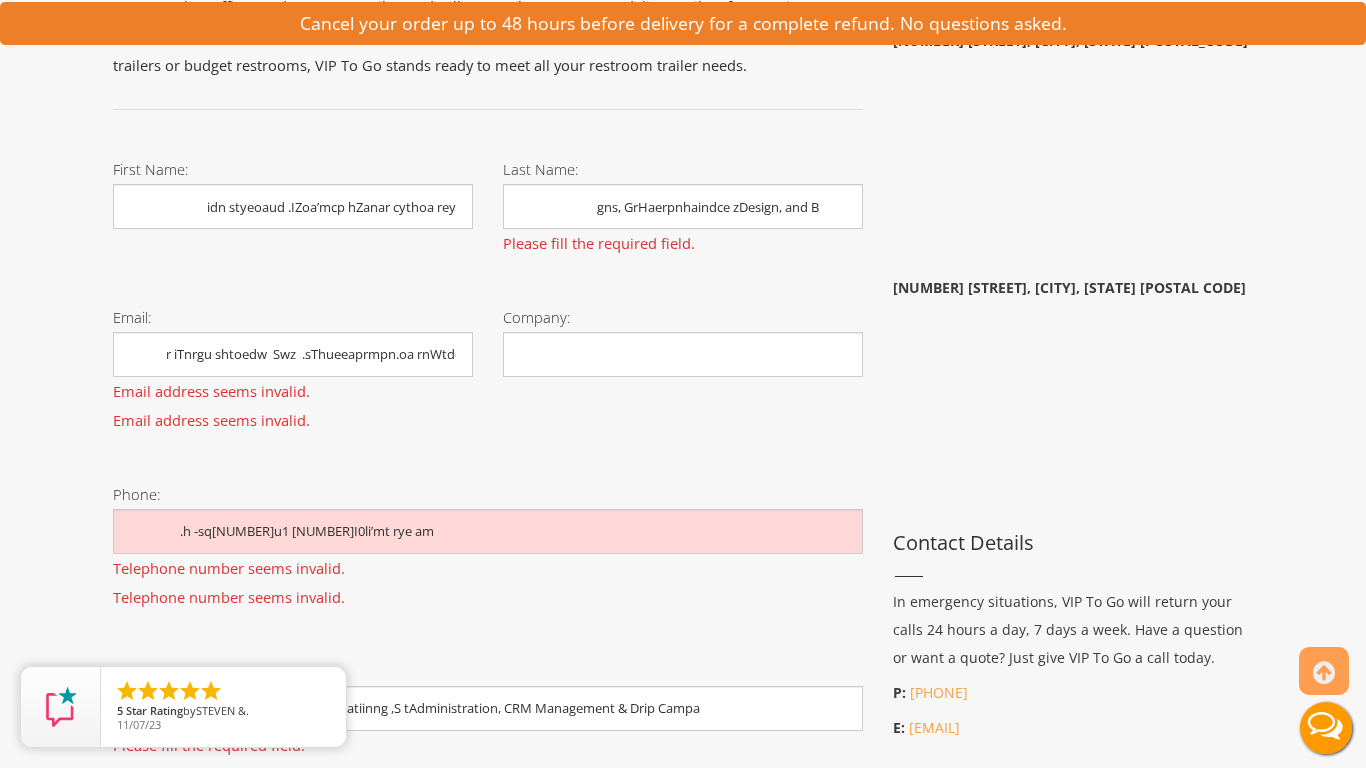 click on "Company:" at bounding box center [683, 354] 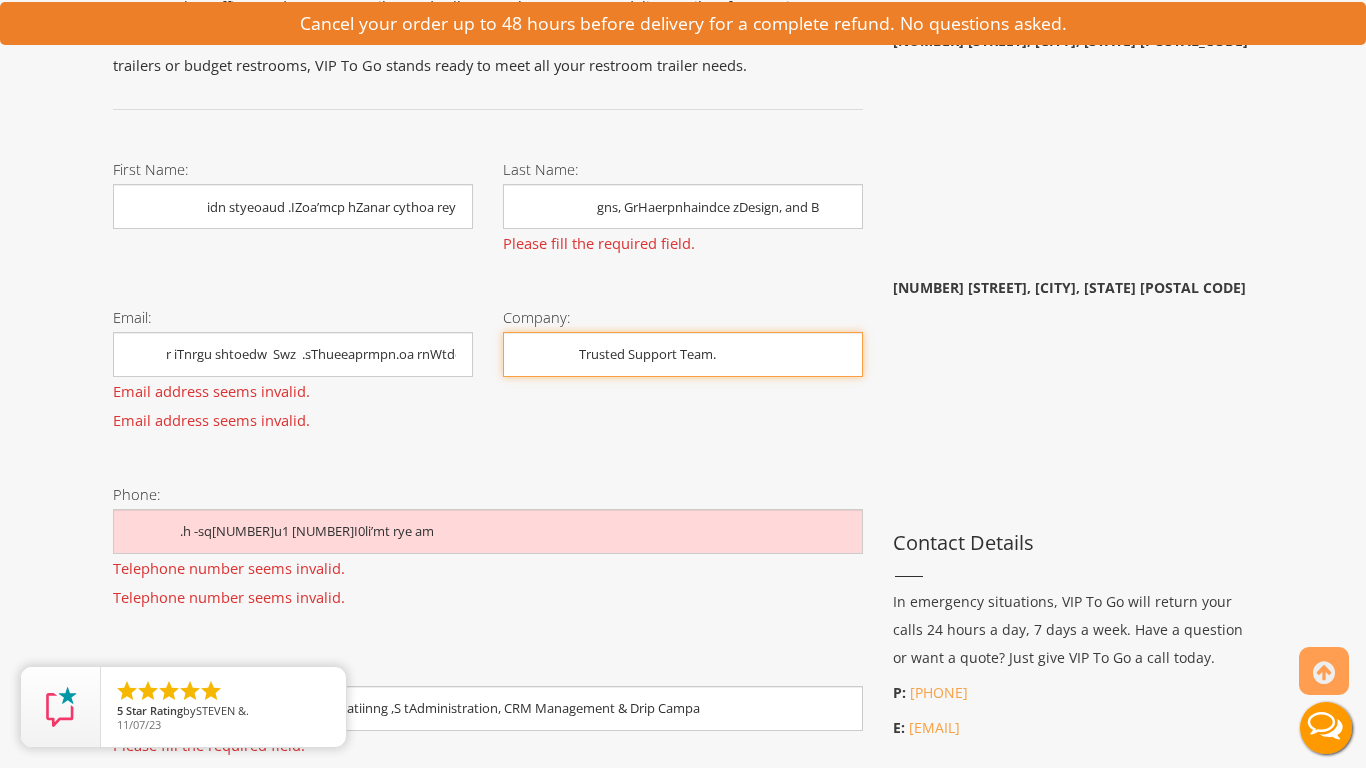 scroll, scrollTop: 563, scrollLeft: 0, axis: vertical 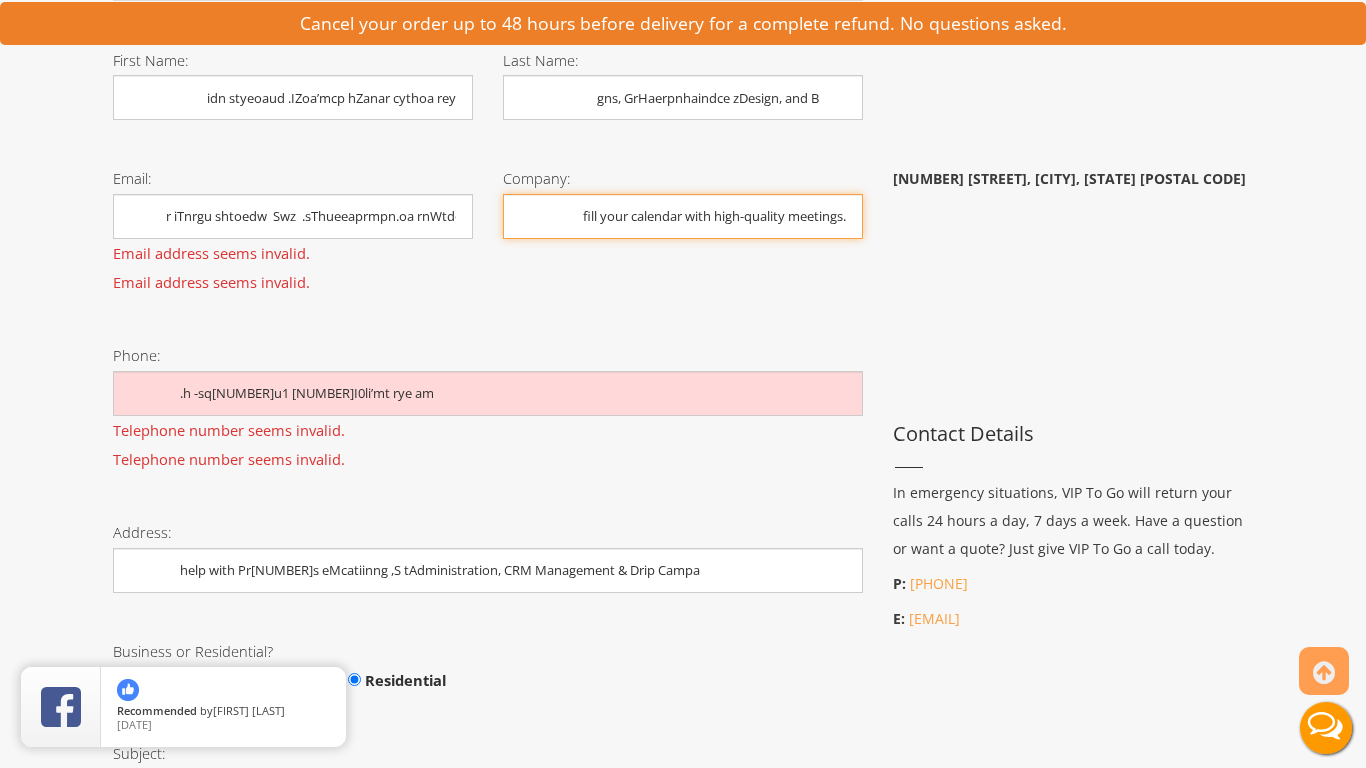 click on "Contact Us" at bounding box center (172, 1203) 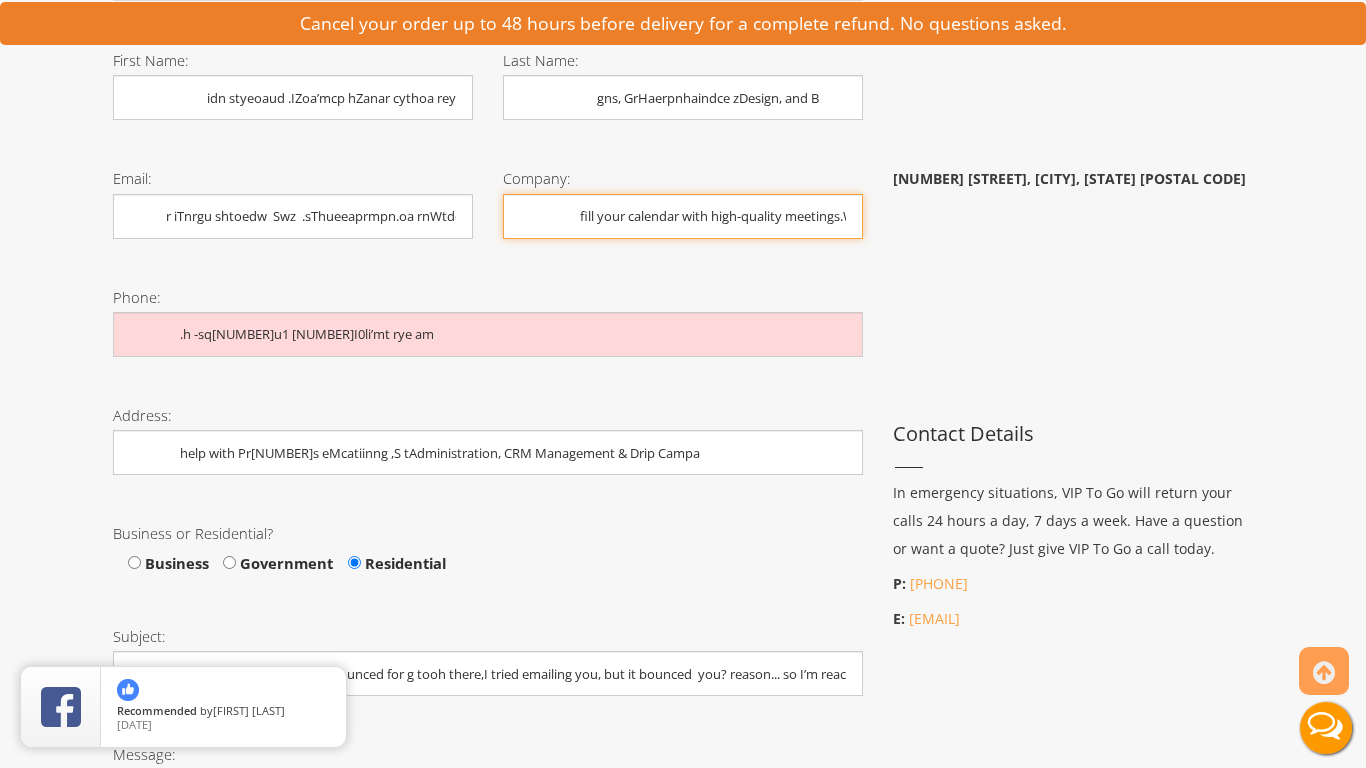 type on "Tkruskted eSupeporpt Teiamng. We also offer advanced AI-driven prospecting & appointment setting to help you fill your calendar with high-quality meetings.Wou" 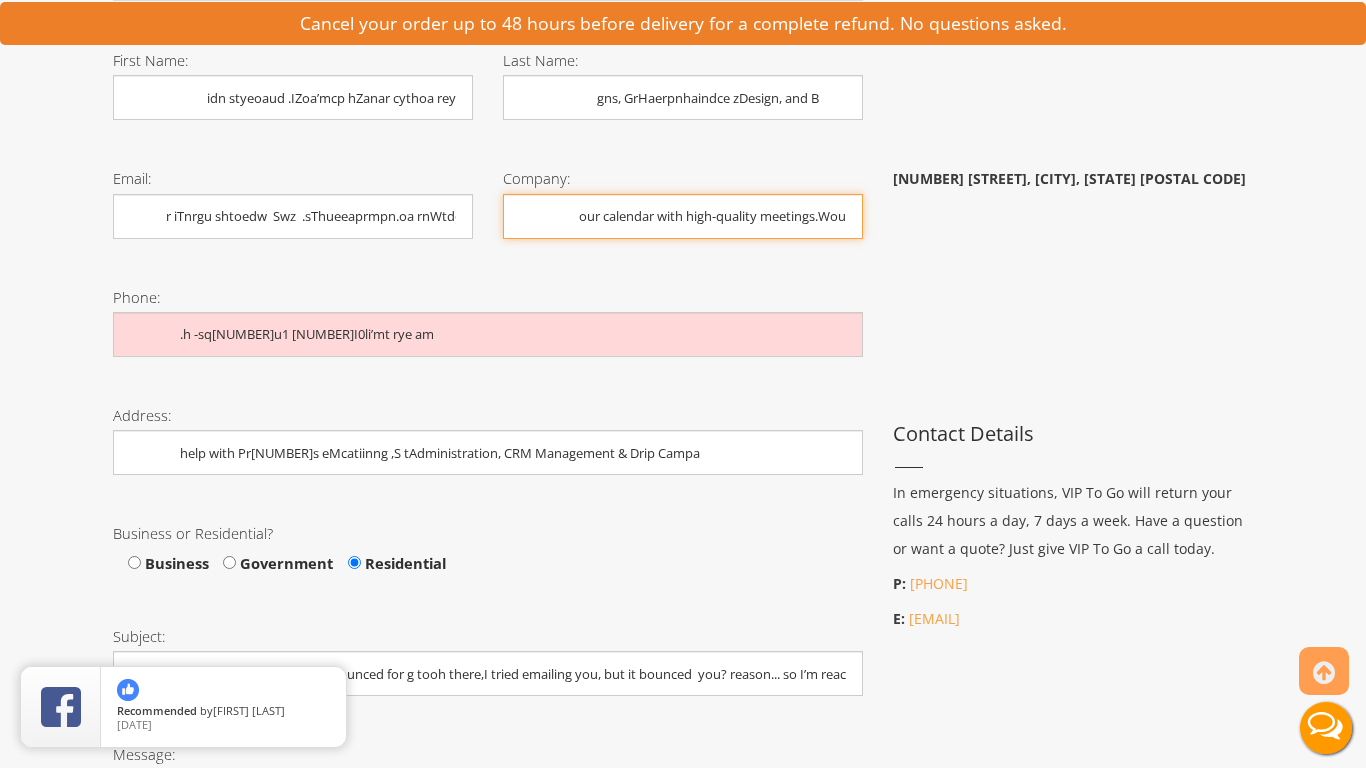 scroll, scrollTop: 0, scrollLeft: 714, axis: horizontal 